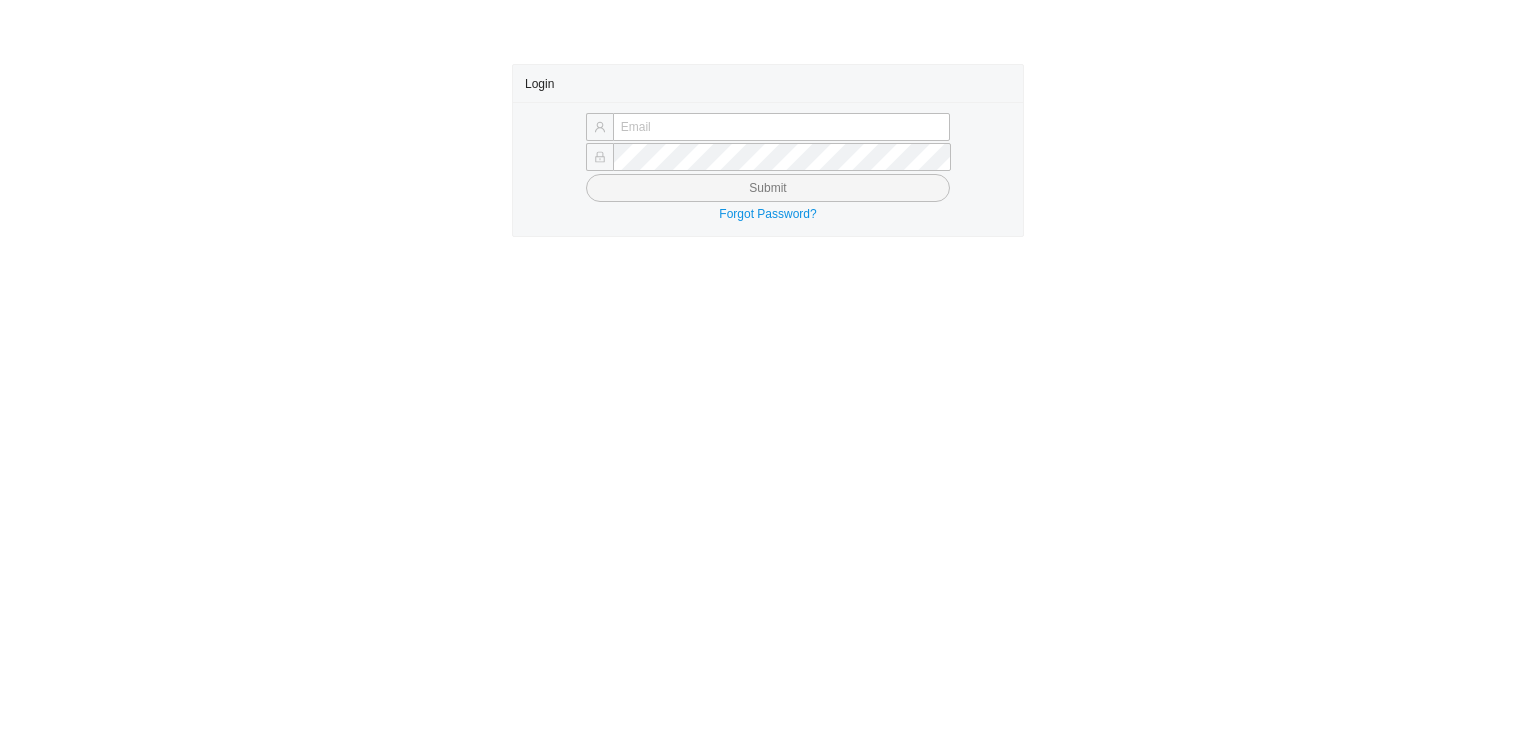 scroll, scrollTop: 0, scrollLeft: 0, axis: both 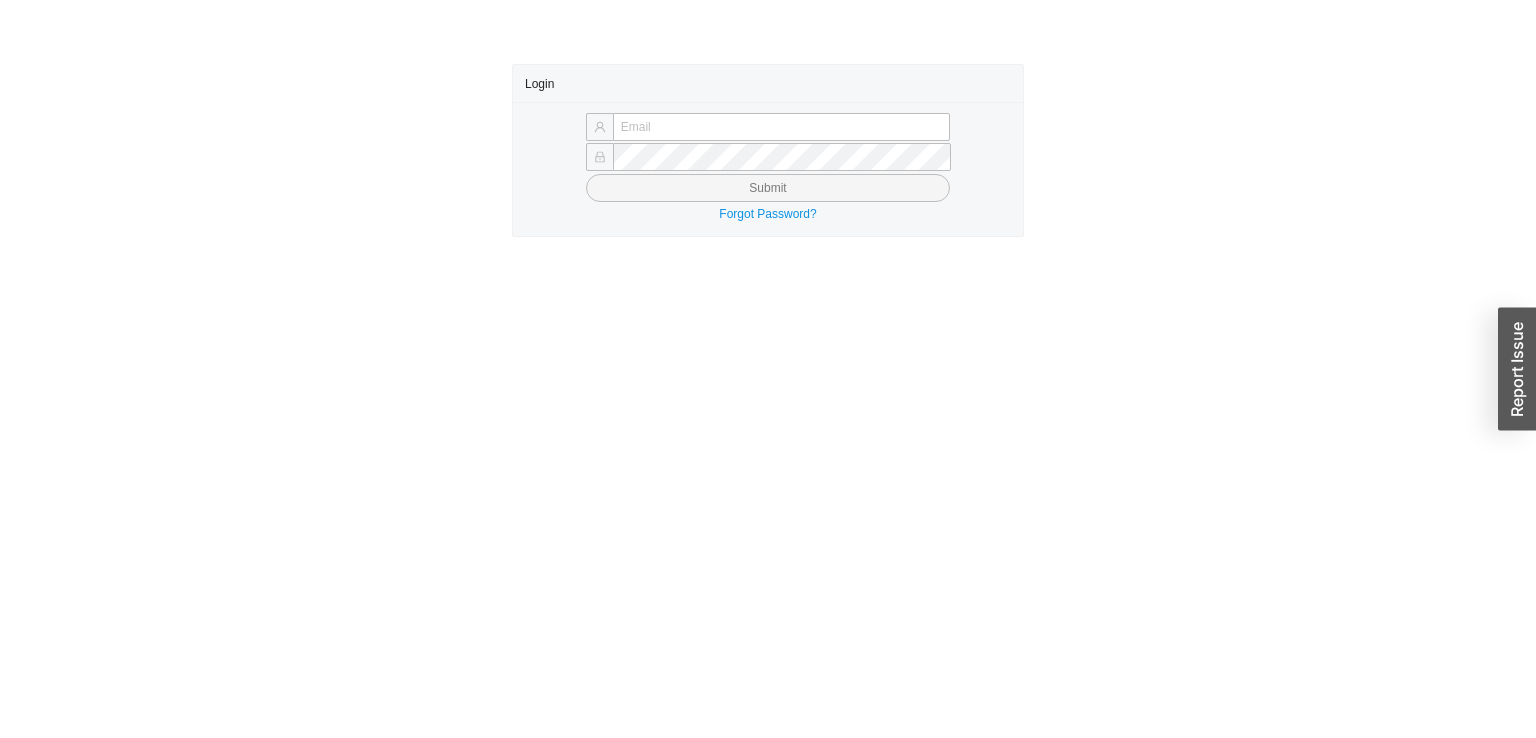 type on "[EMAIL_ADDRESS][DOMAIN_NAME]" 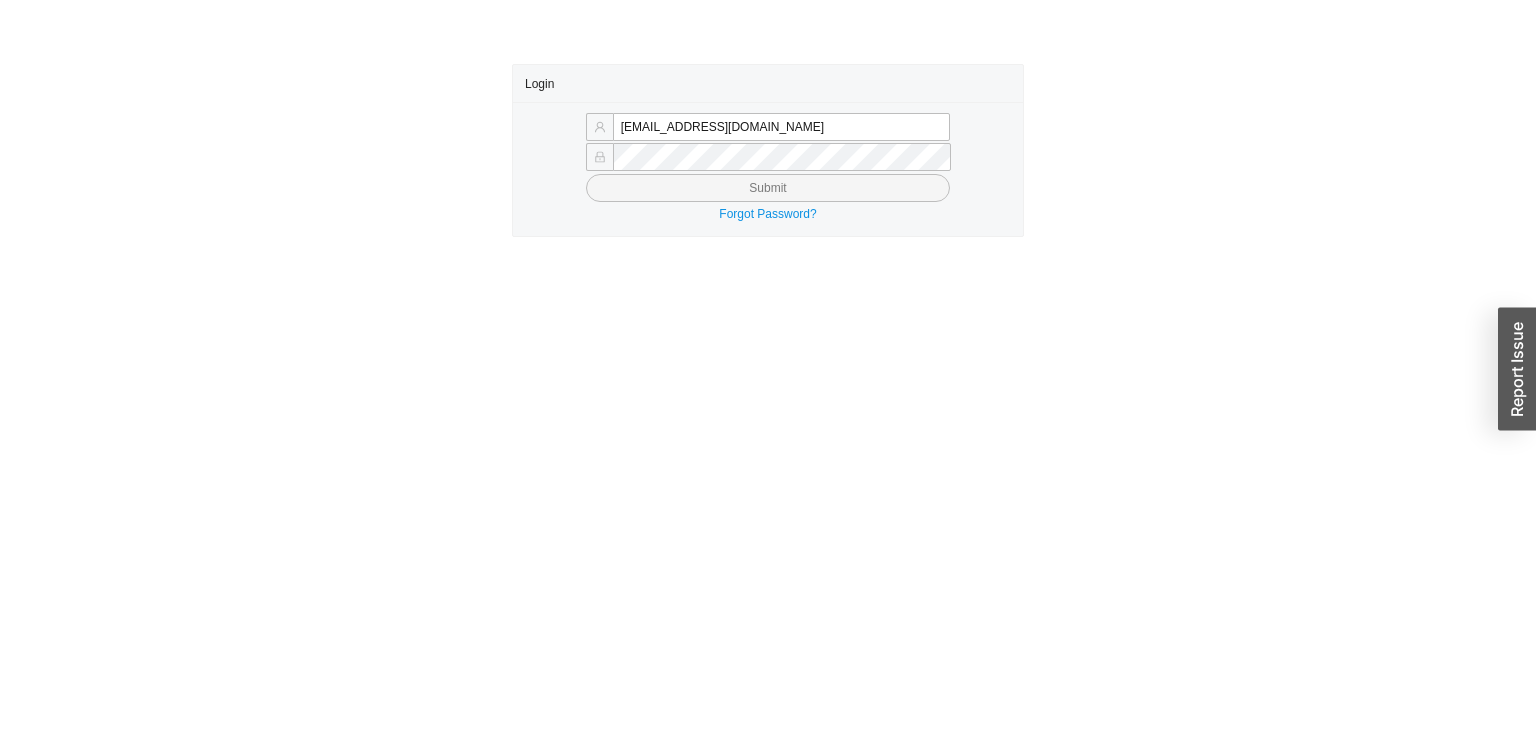 click on "Submit" at bounding box center (768, 188) 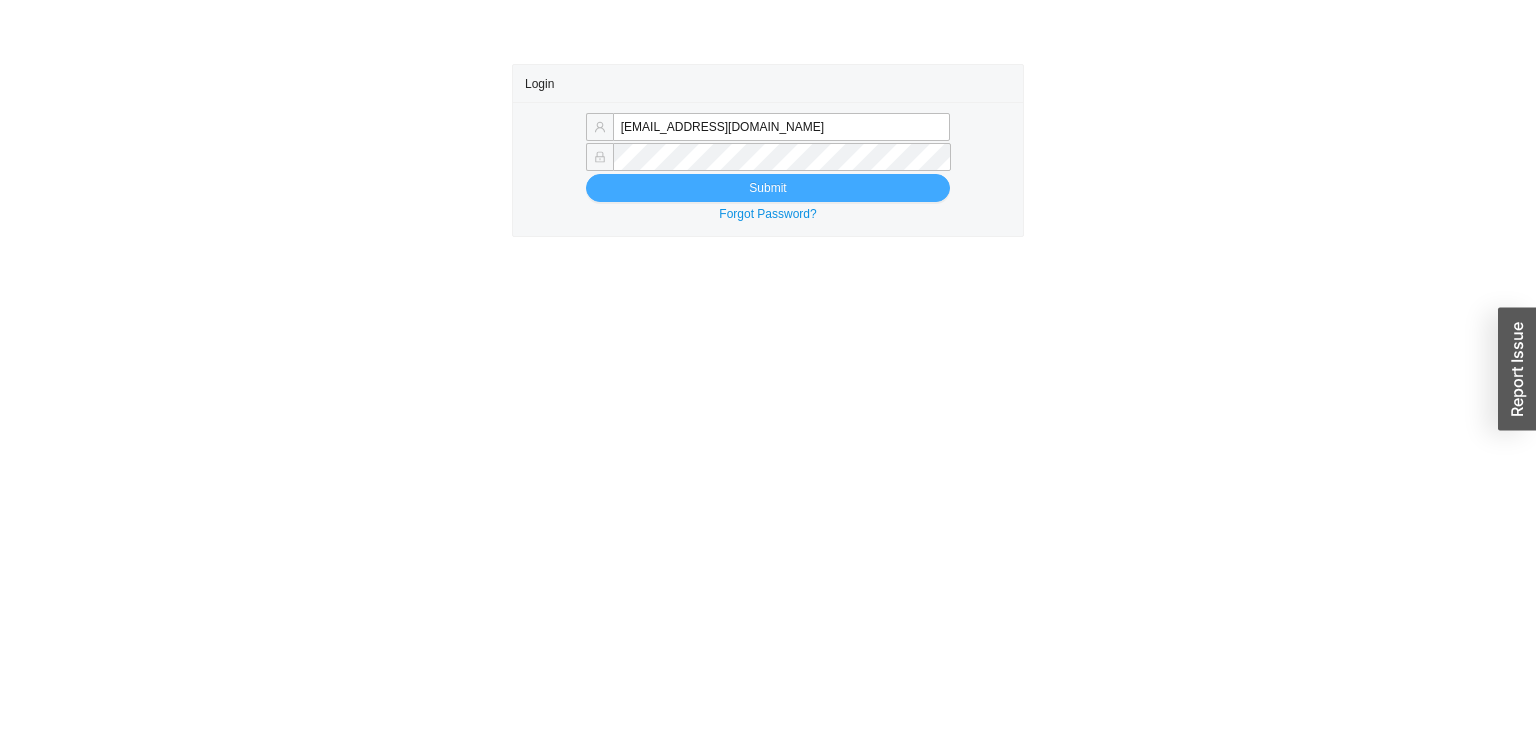click on "Submit" at bounding box center (768, 188) 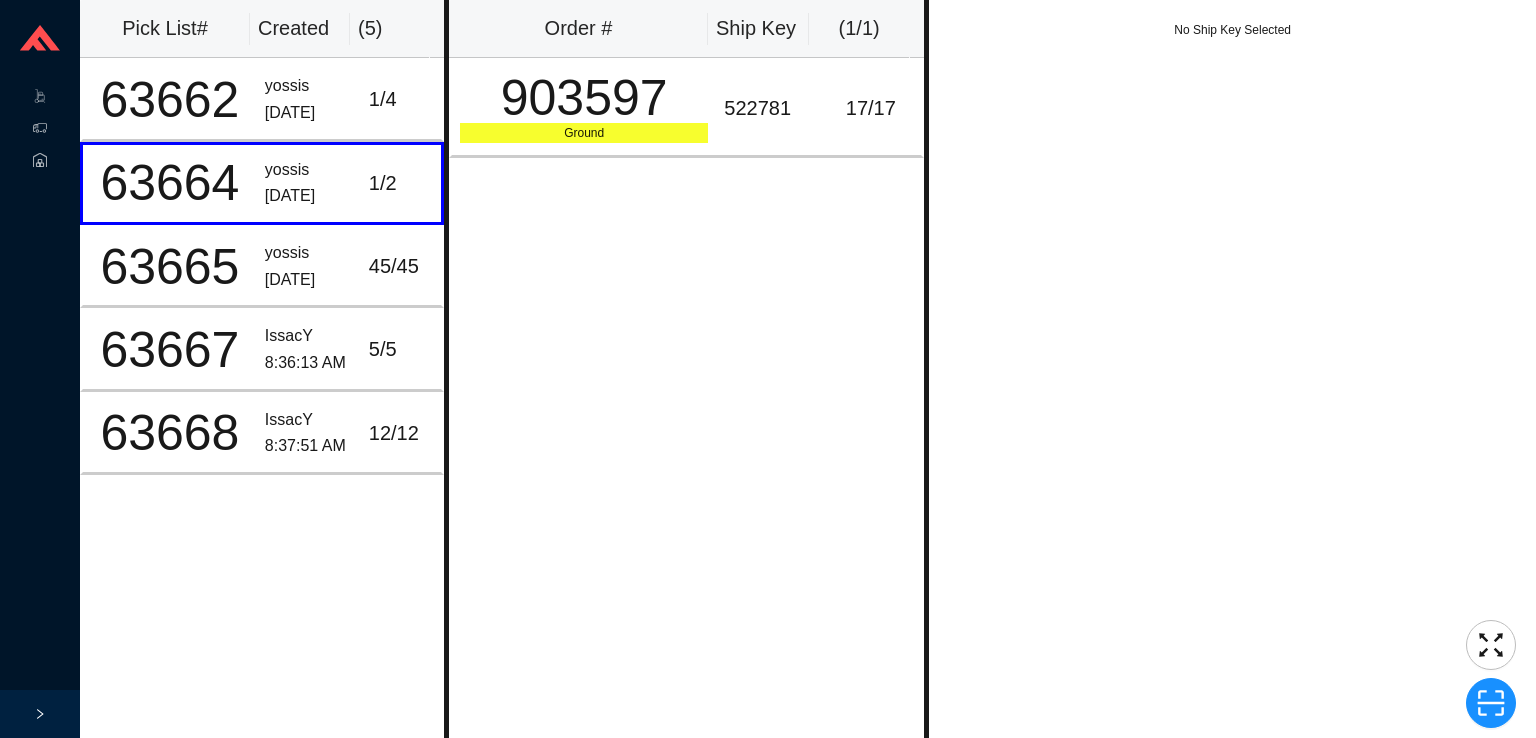 scroll, scrollTop: 0, scrollLeft: 0, axis: both 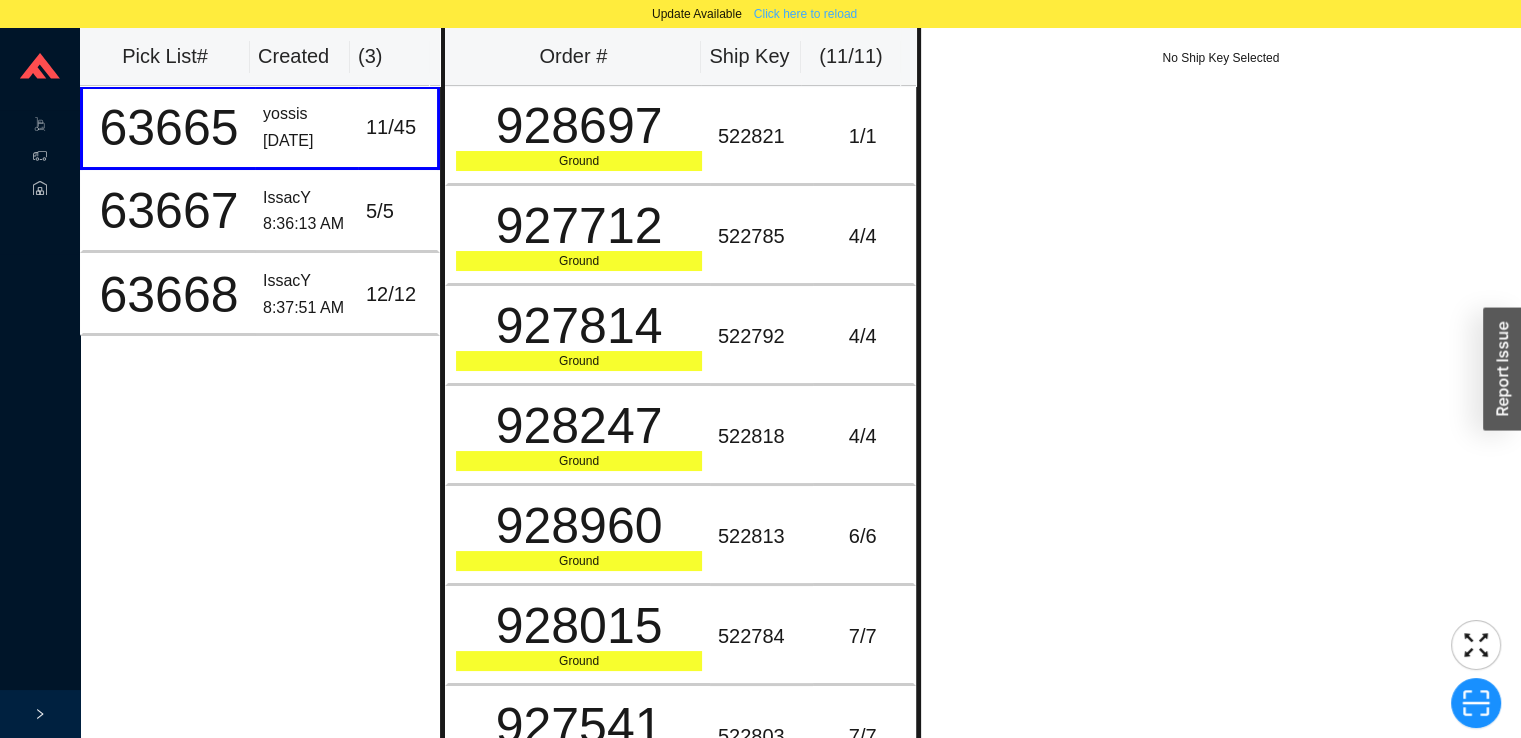 click on "Click here to reload" at bounding box center (805, 14) 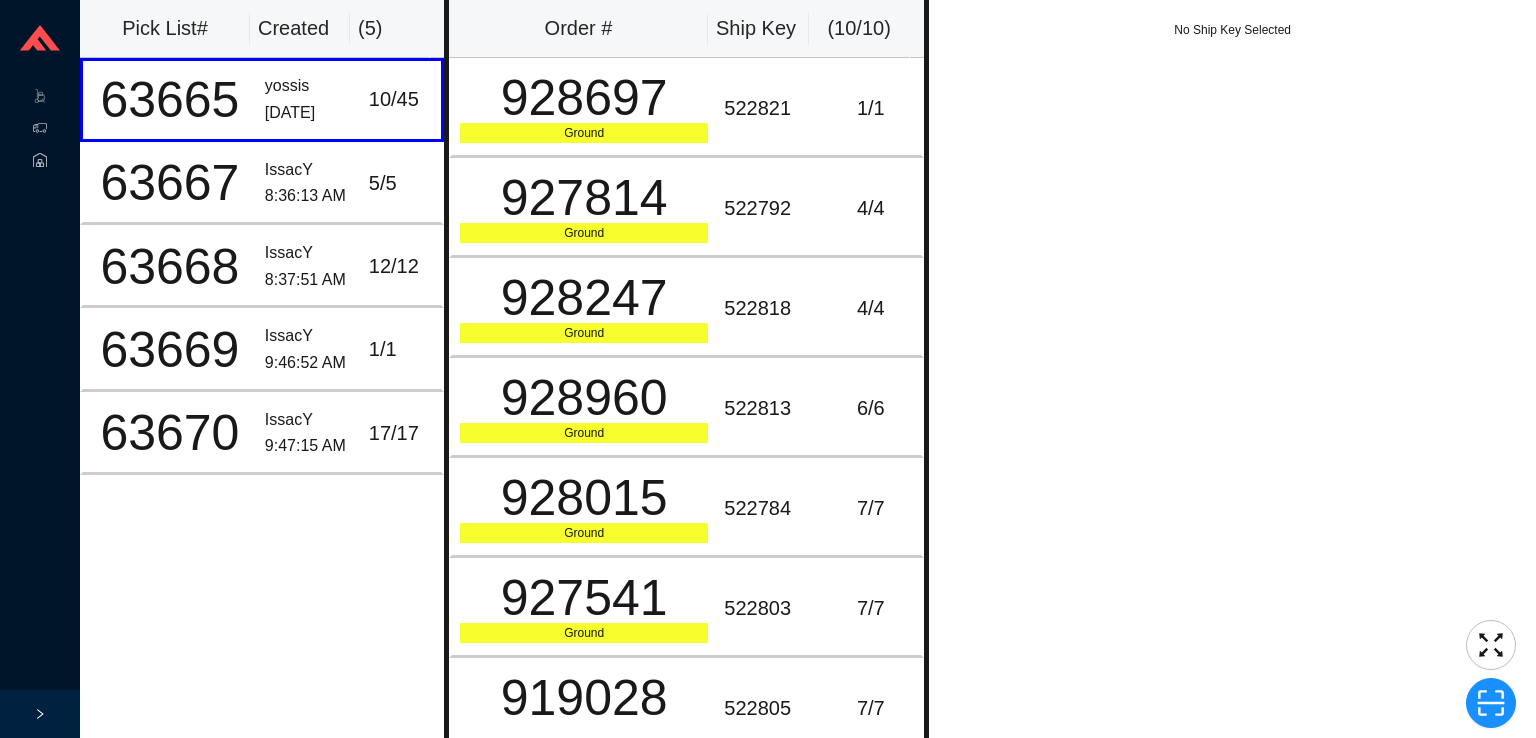 scroll, scrollTop: 0, scrollLeft: 0, axis: both 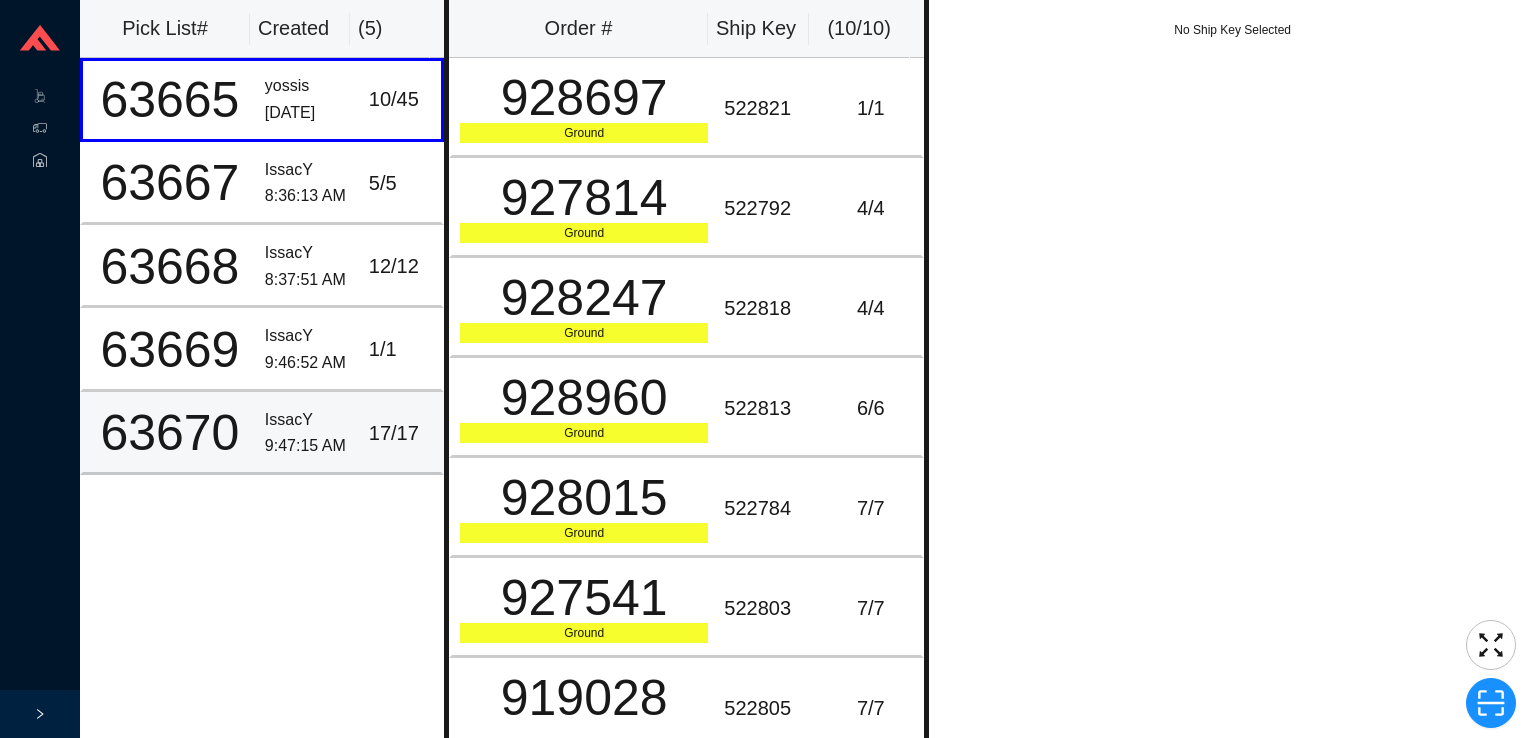 click on "63670" at bounding box center [170, 433] 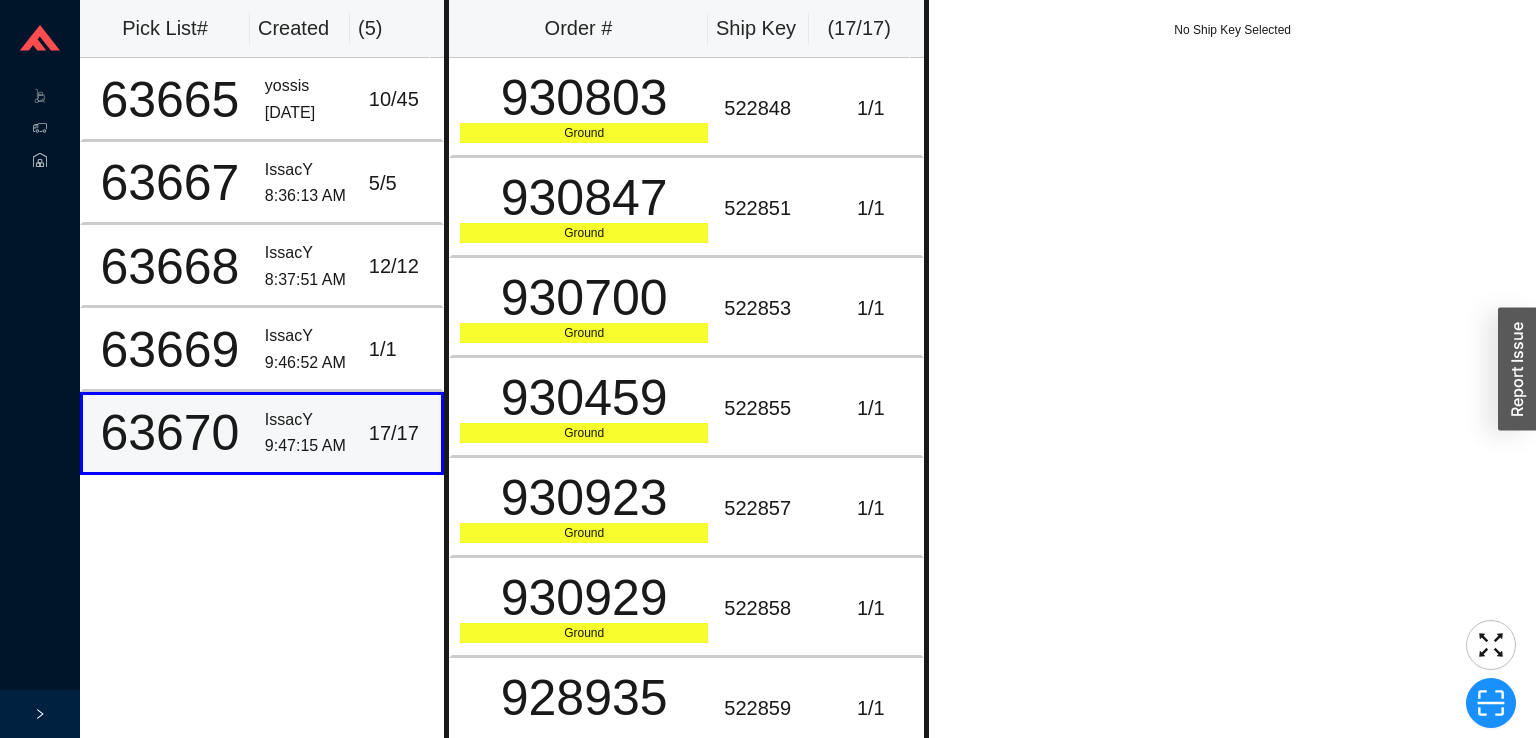 scroll, scrollTop: 0, scrollLeft: 0, axis: both 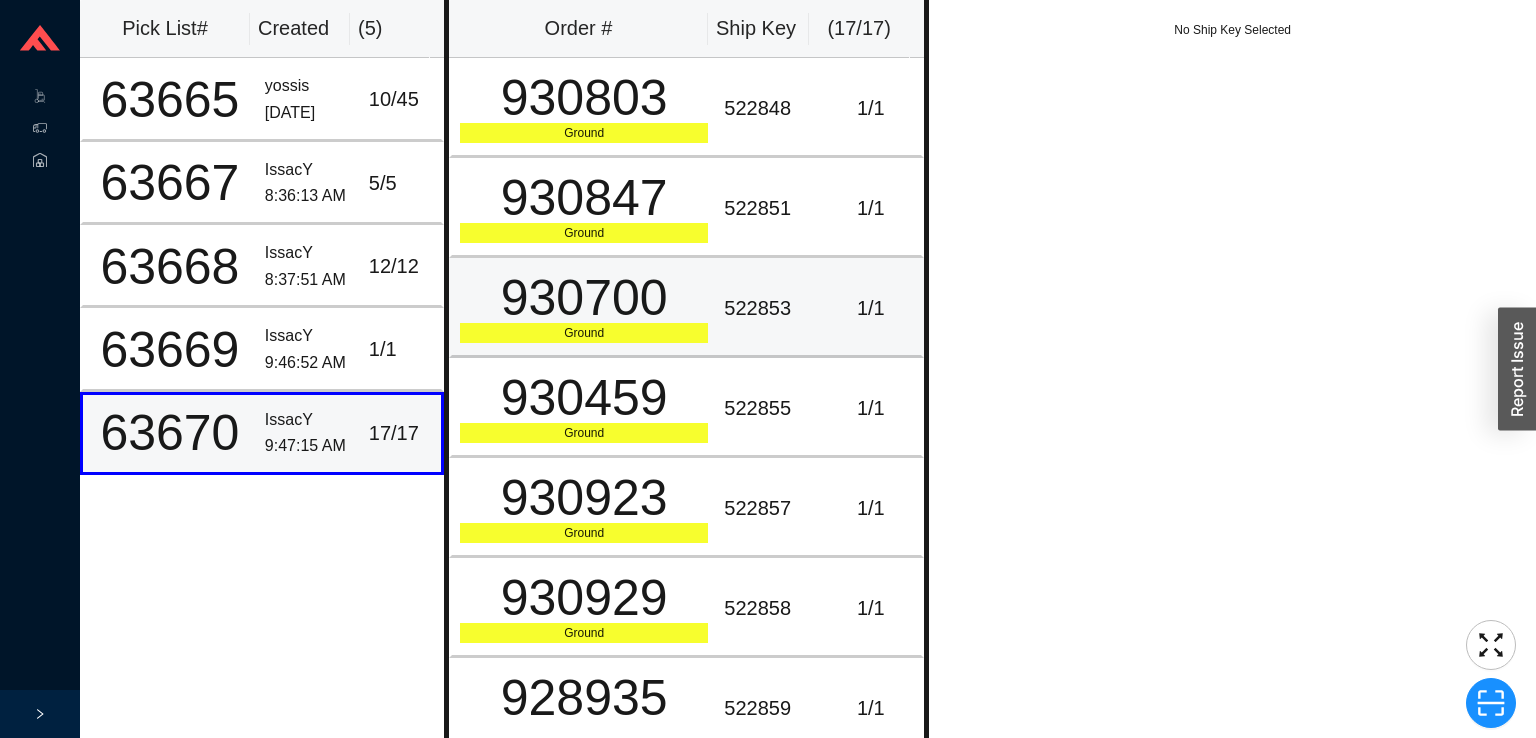 click on "930700" at bounding box center [584, 298] 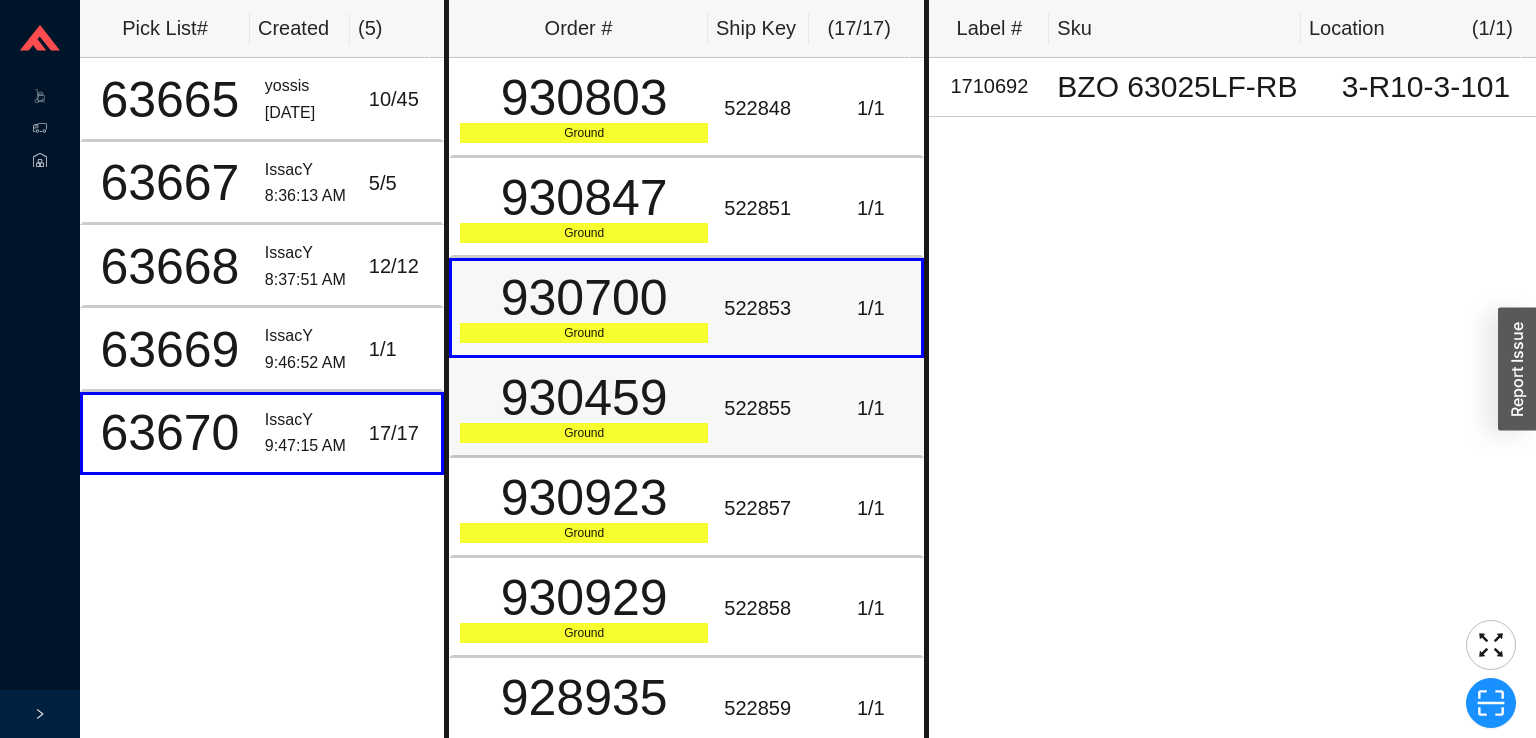 click on "930459" at bounding box center [584, 398] 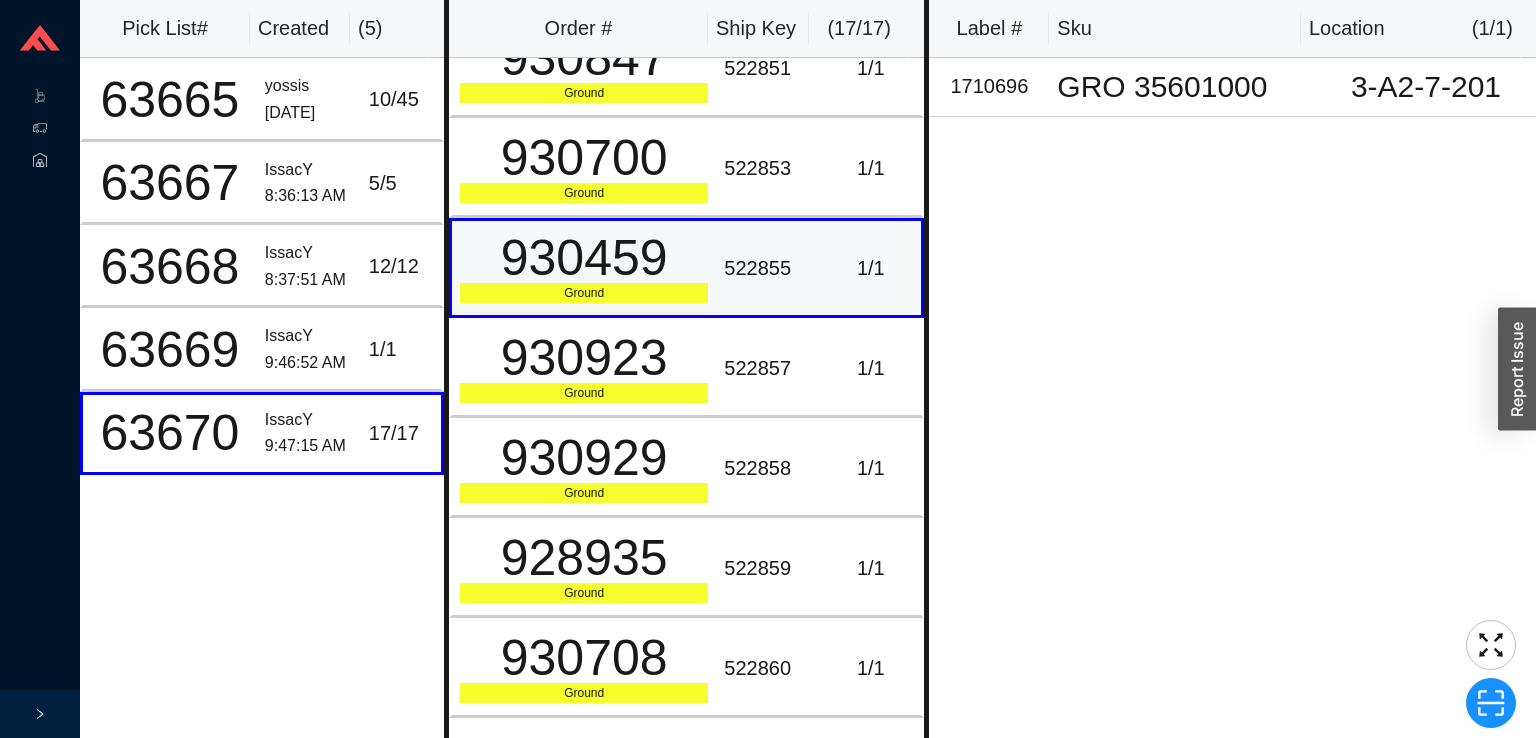 scroll, scrollTop: 265, scrollLeft: 0, axis: vertical 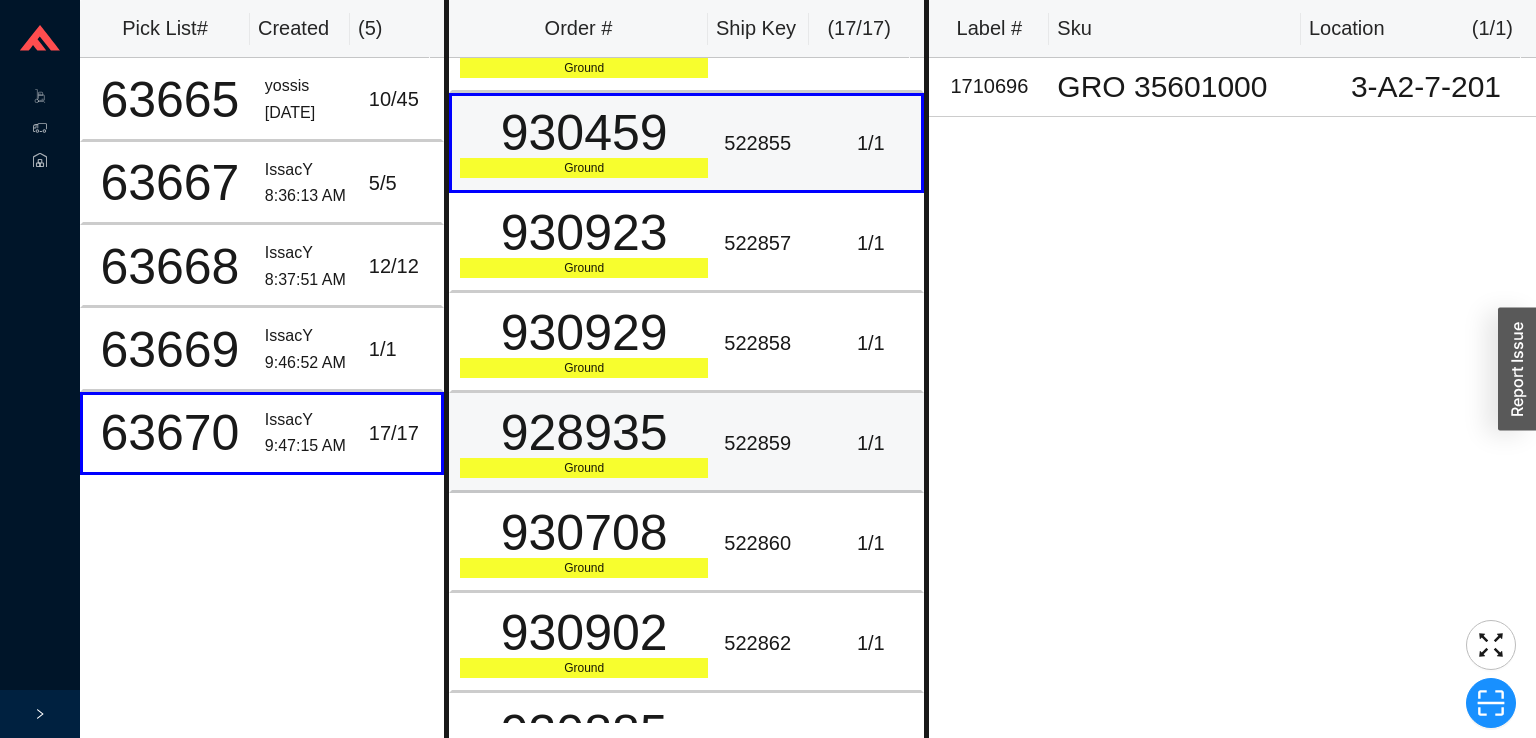 click on "522859" at bounding box center (768, 443) 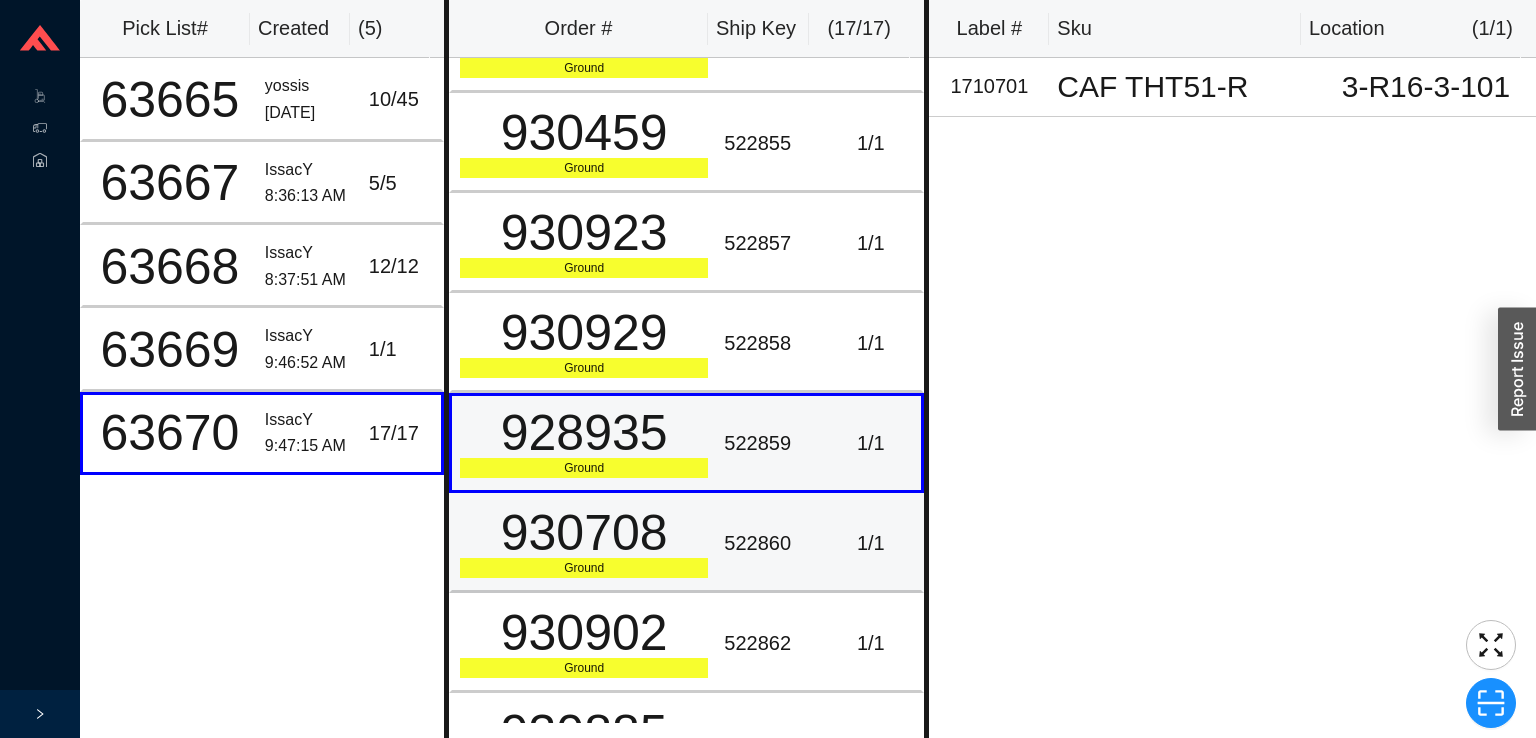 click on "522860" at bounding box center [768, 543] 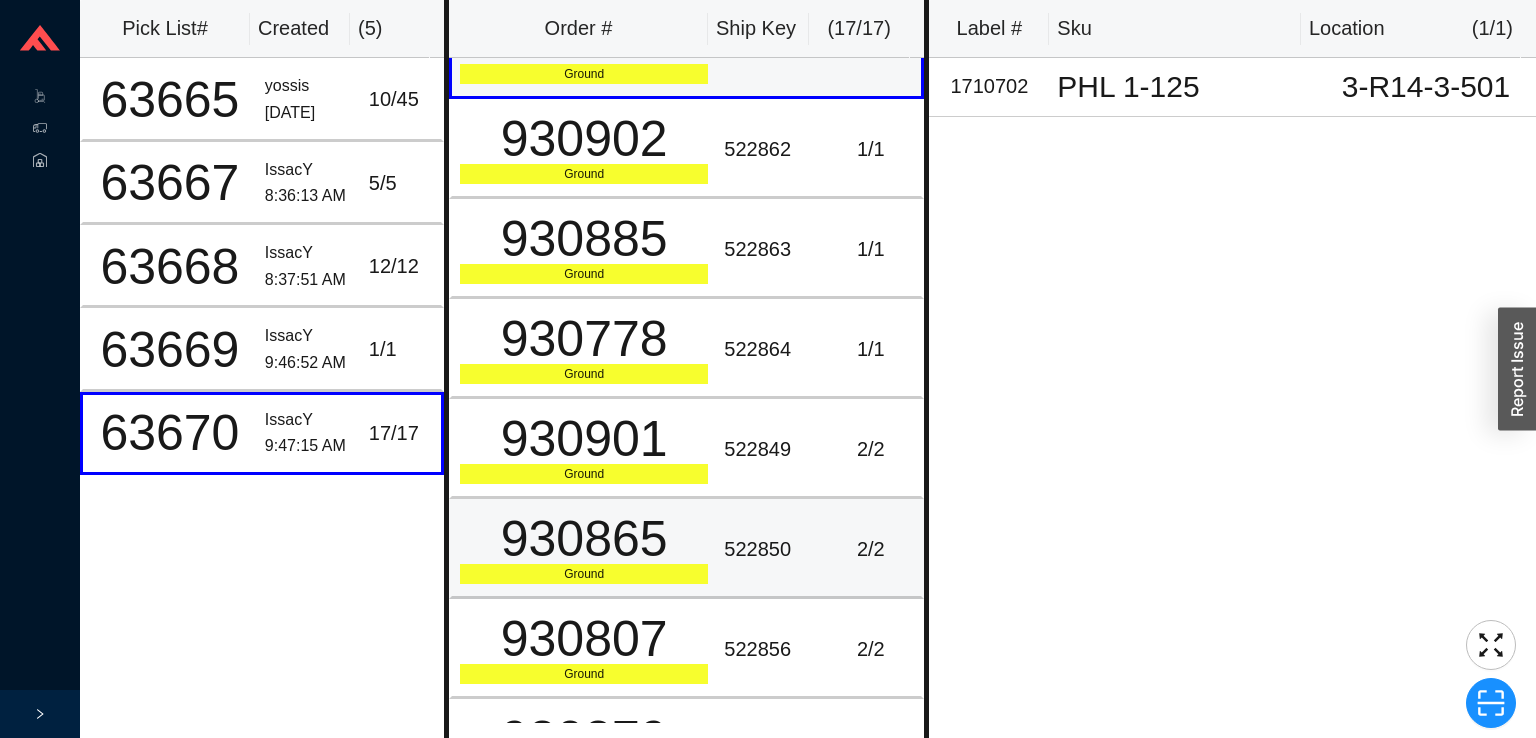 click on "522850" at bounding box center (768, 549) 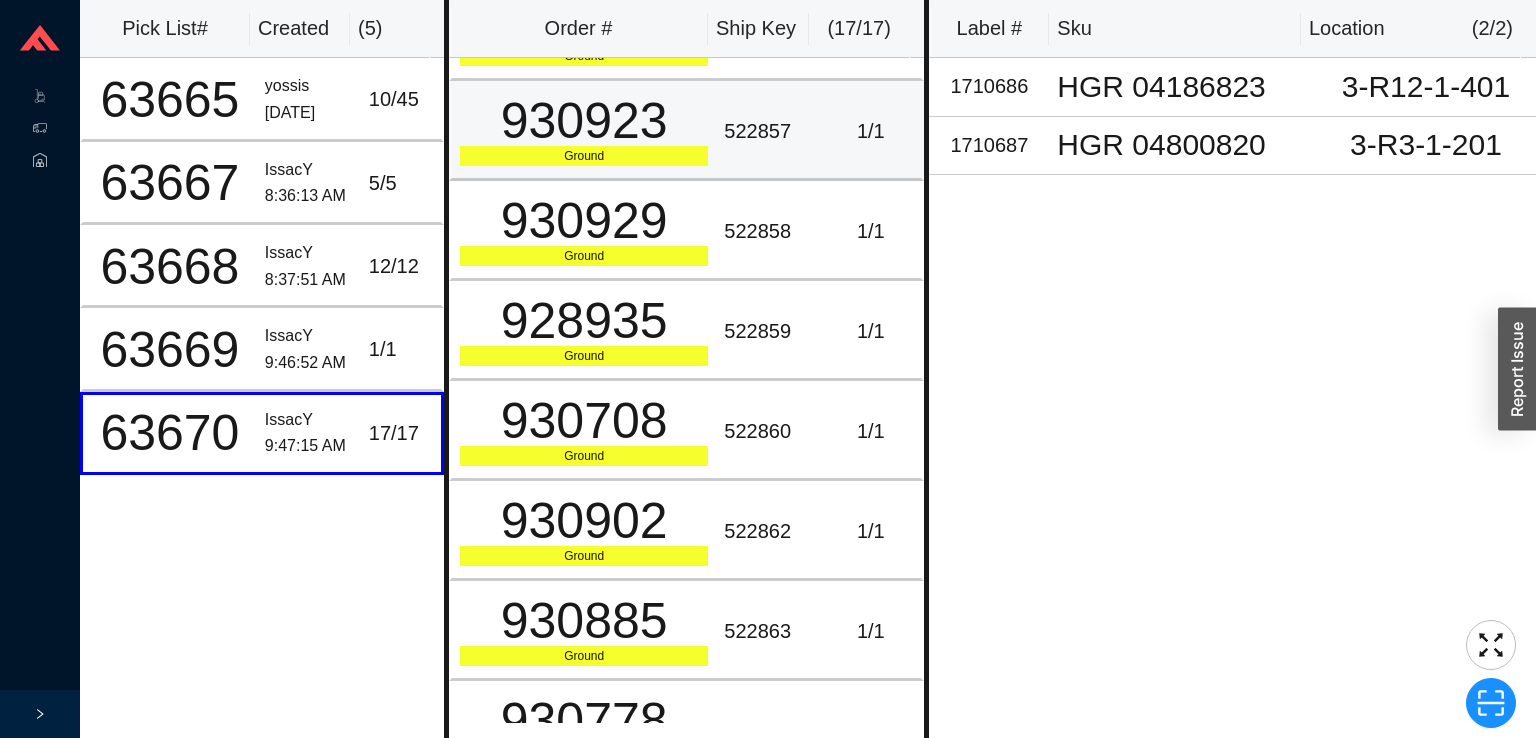 click on "930923" at bounding box center [584, 121] 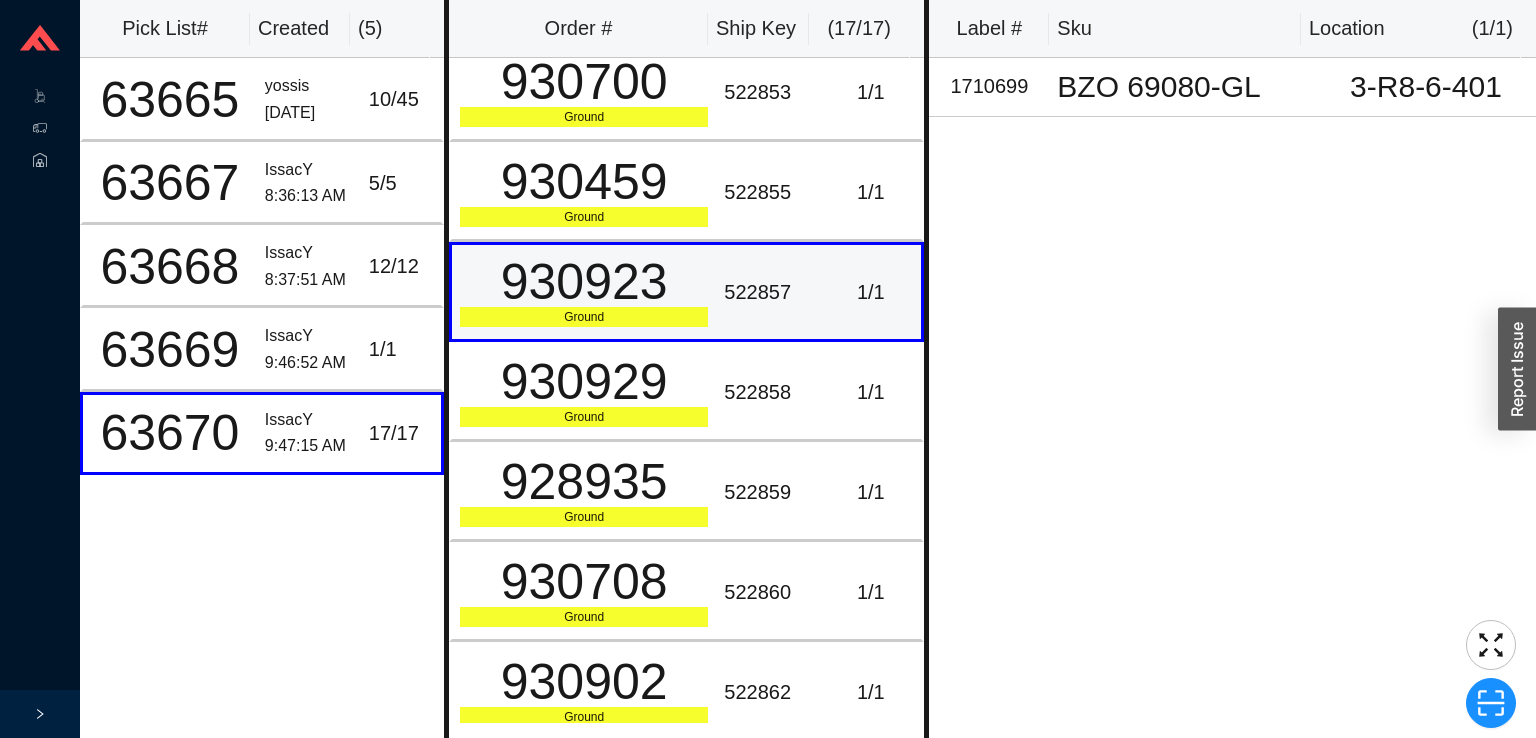 scroll, scrollTop: 0, scrollLeft: 0, axis: both 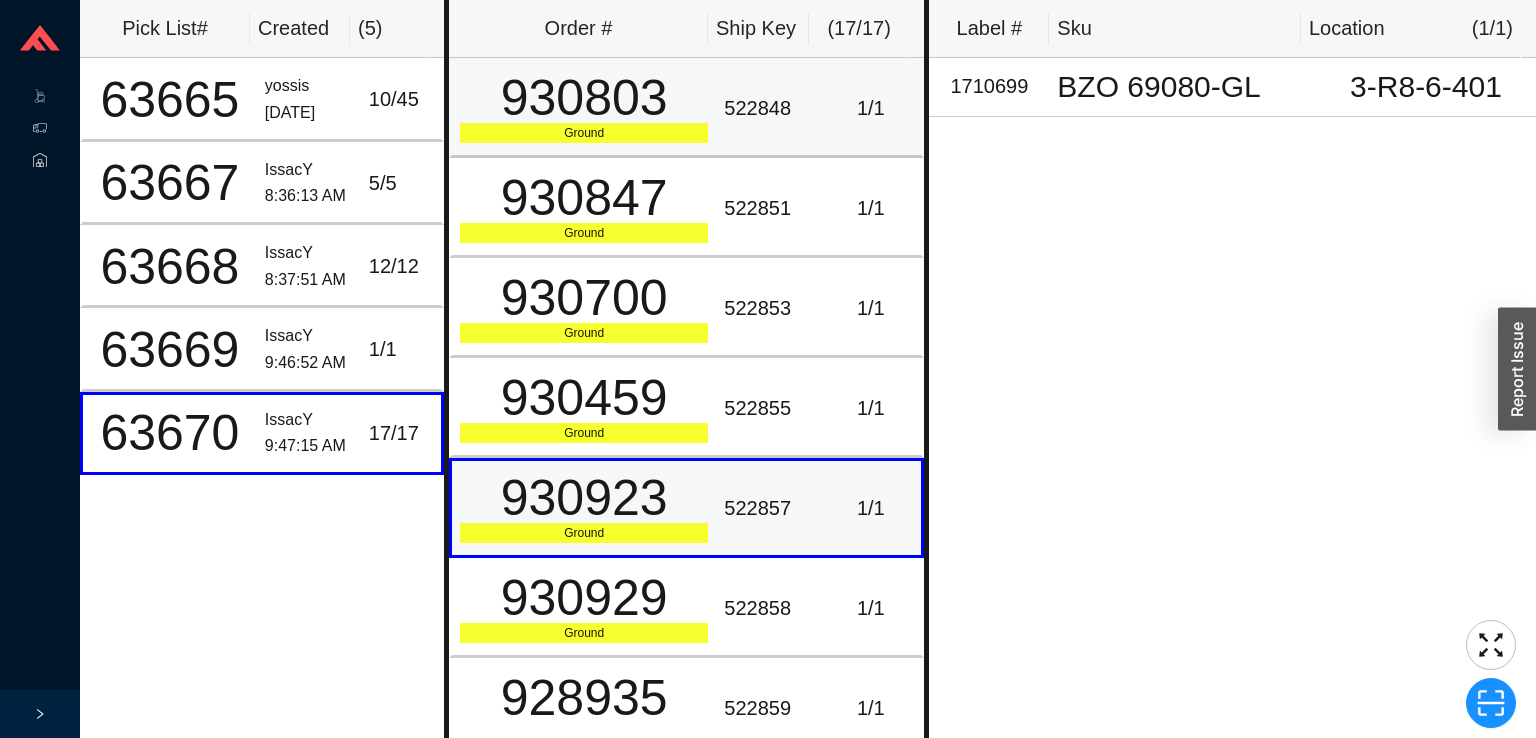 click on "930803 Ground" at bounding box center [582, 108] 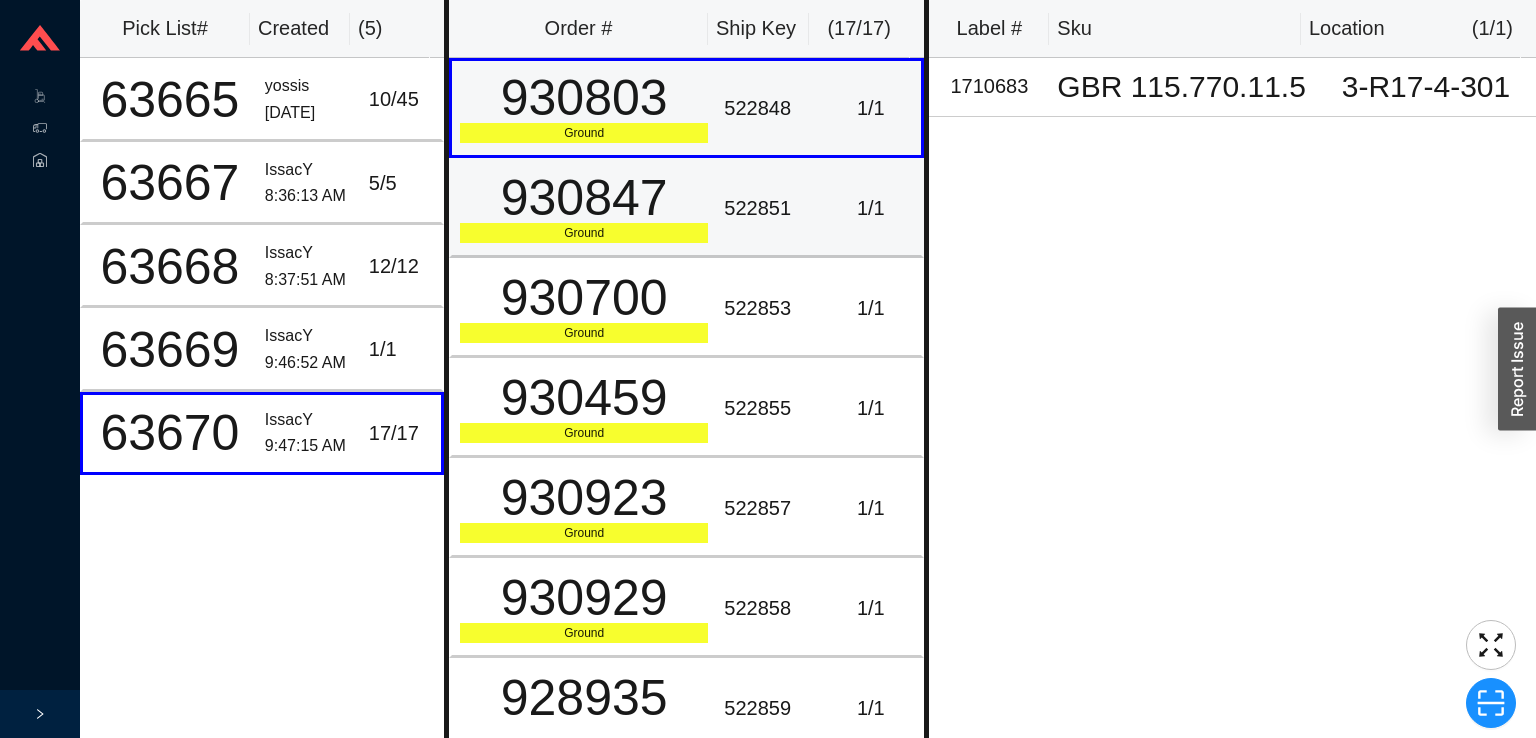 click on "930847" at bounding box center [584, 198] 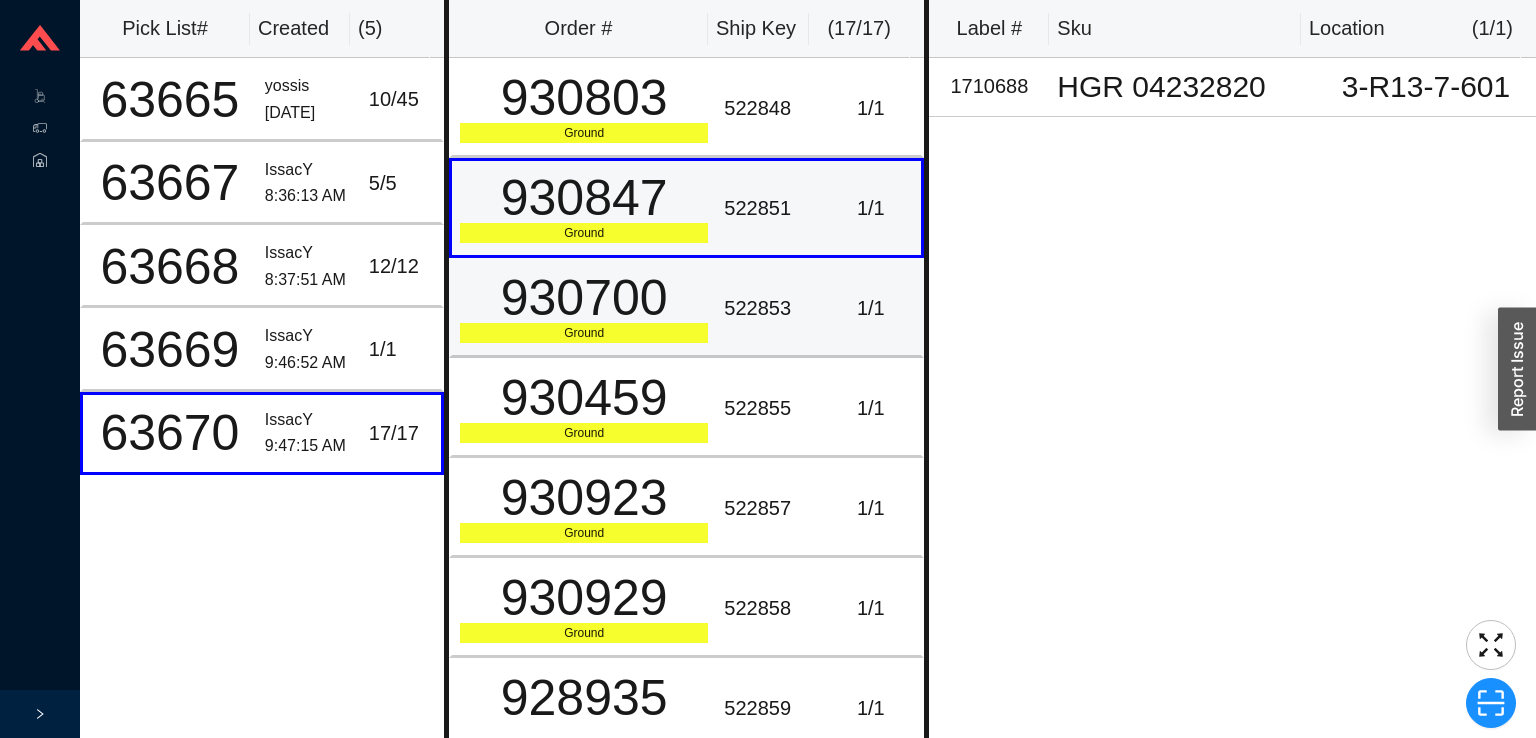 click on "930700 Ground" at bounding box center [582, 308] 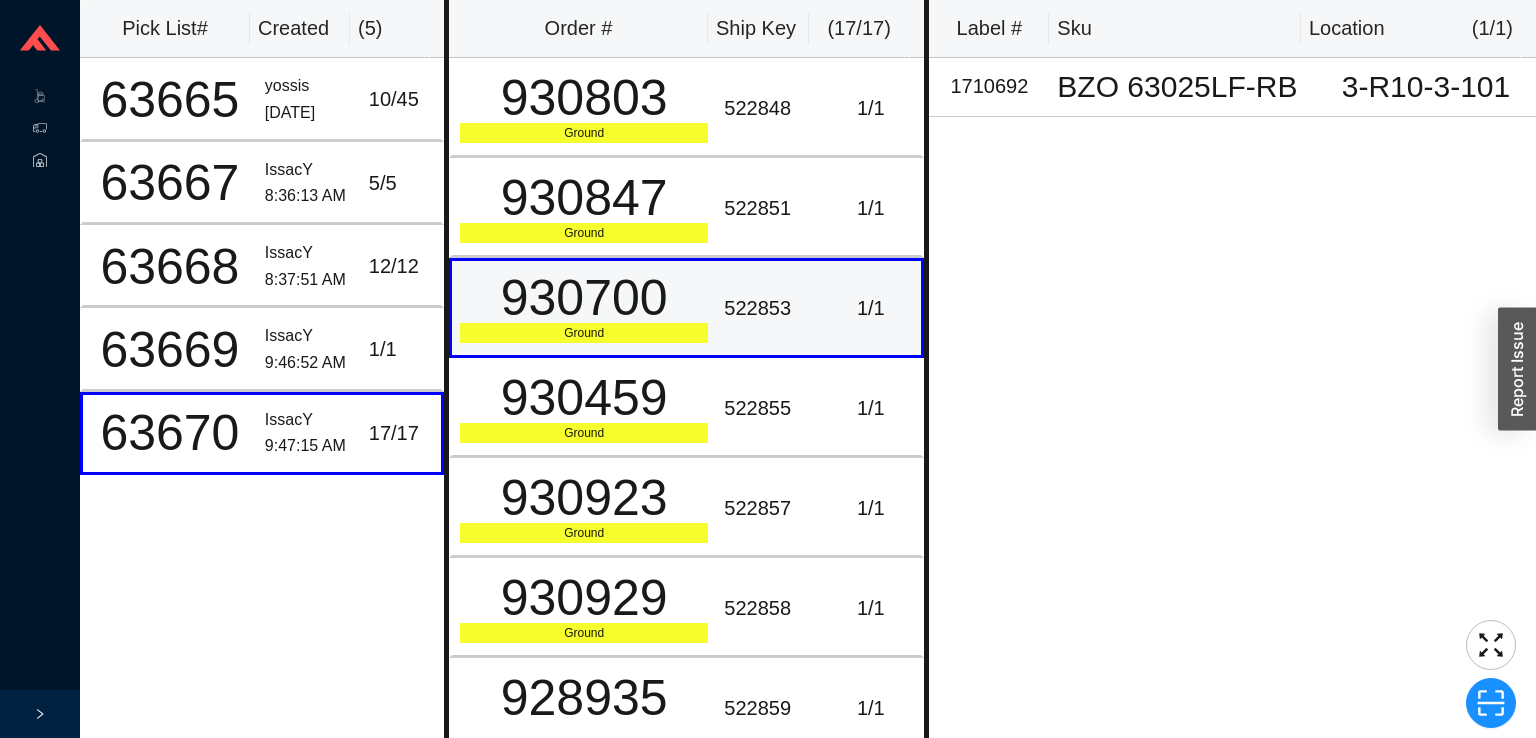 click on "930700" at bounding box center (584, 298) 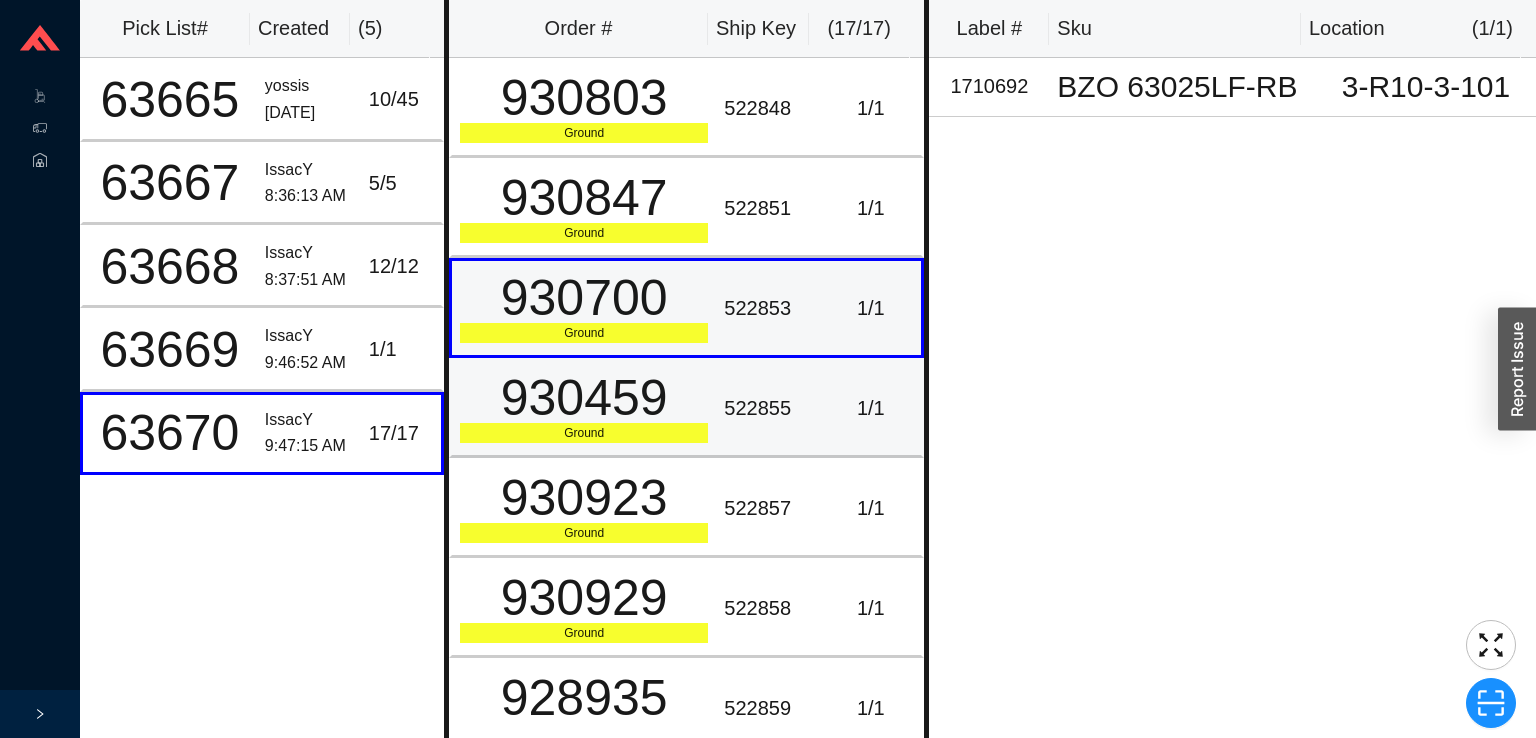 click on "930459" at bounding box center (584, 398) 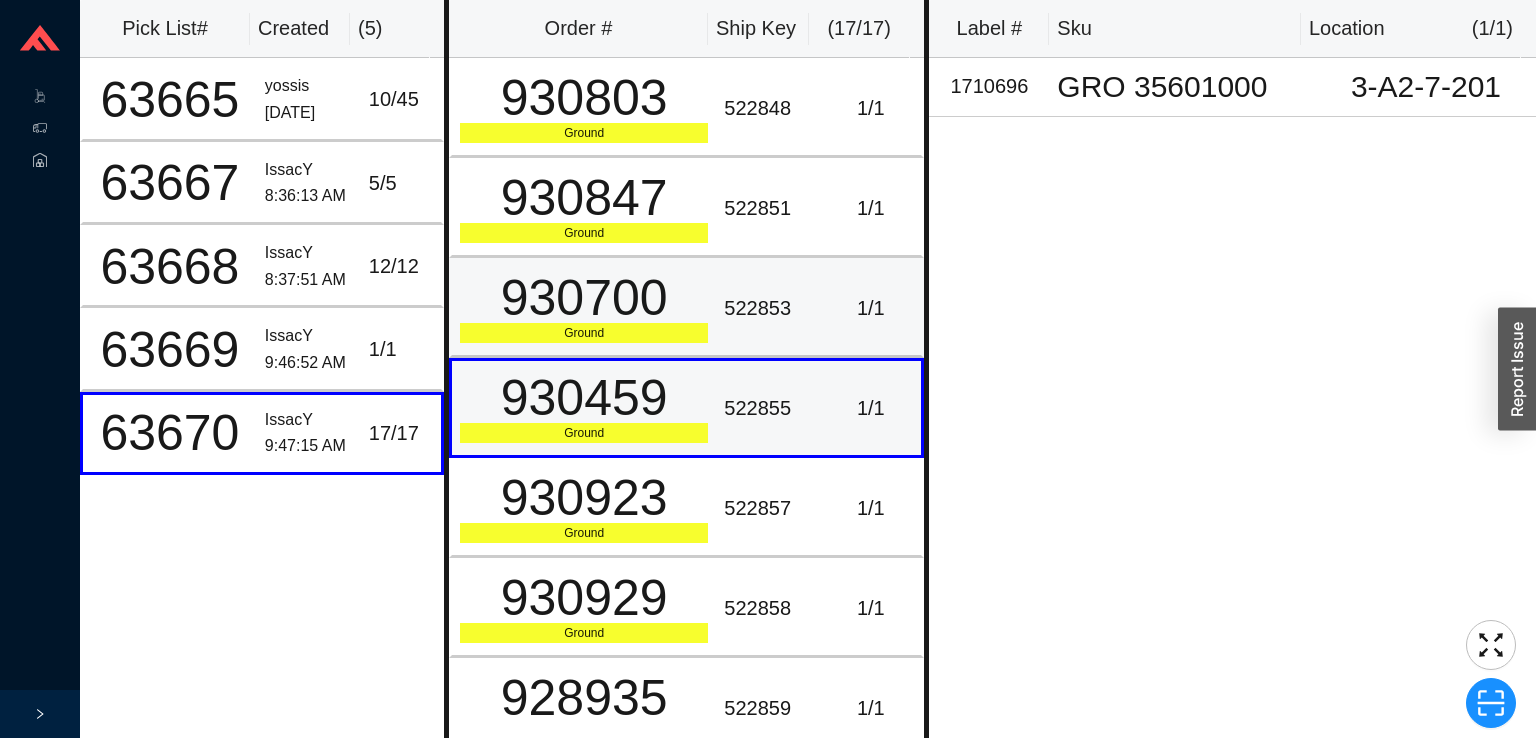 click on "930700" at bounding box center (584, 298) 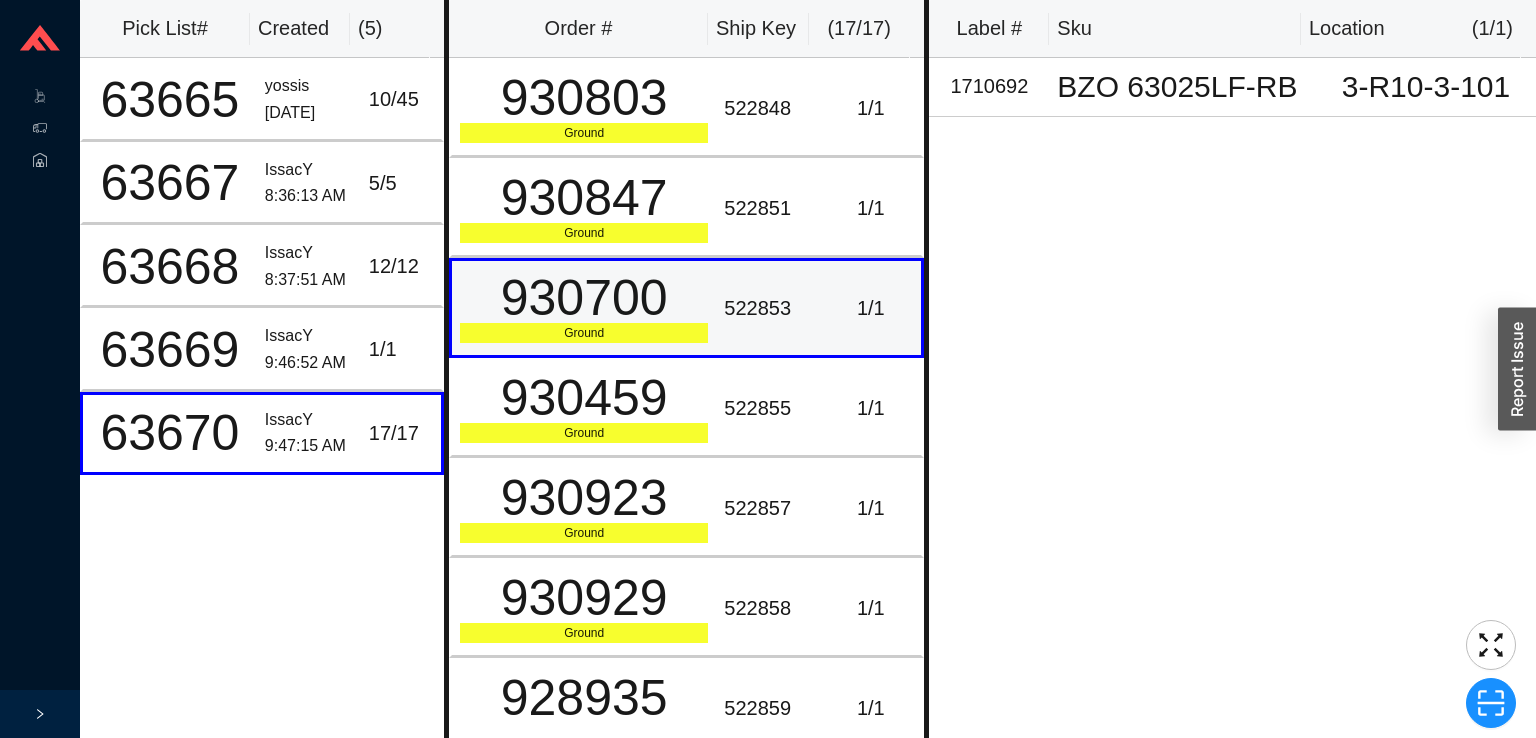 click on "930700" at bounding box center (584, 298) 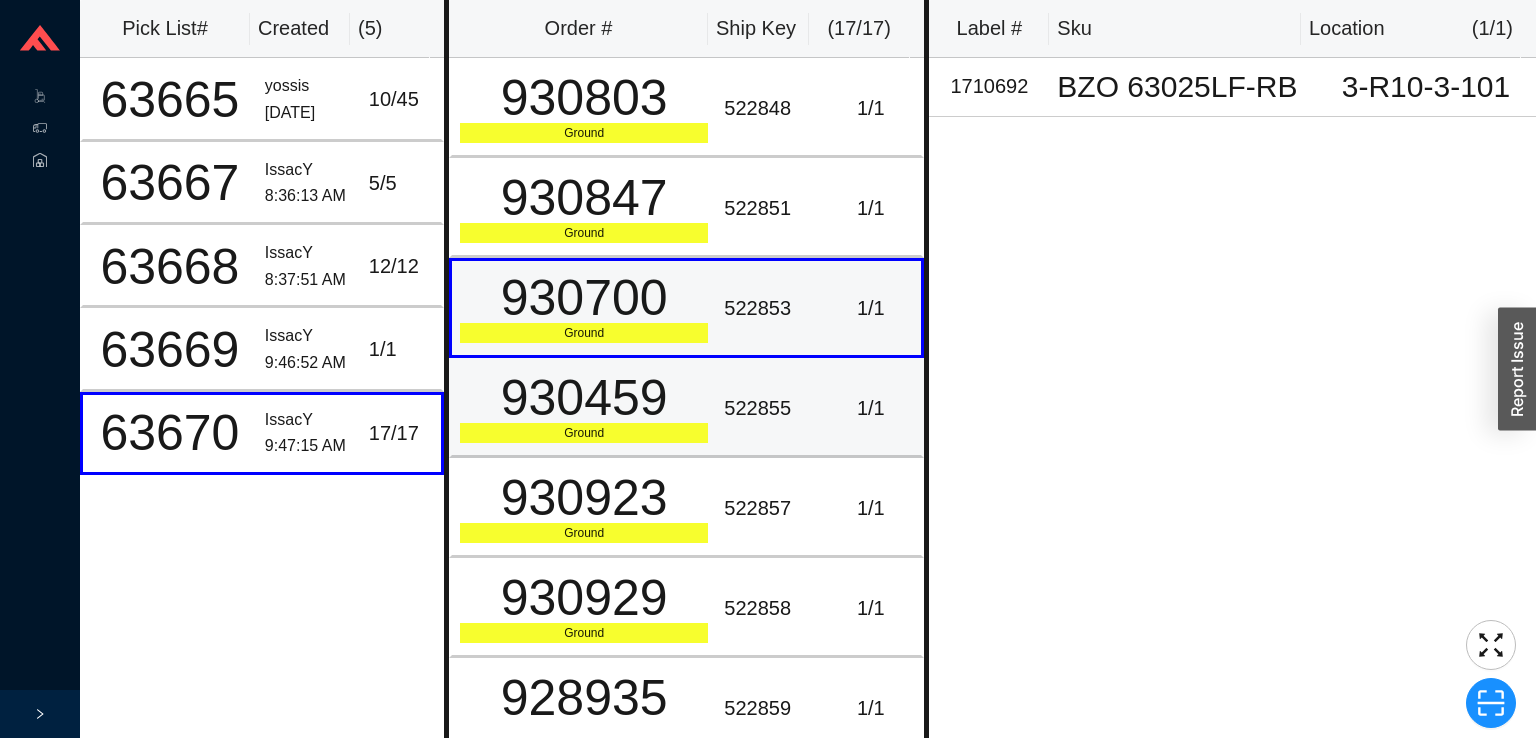 click on "930459" at bounding box center (584, 398) 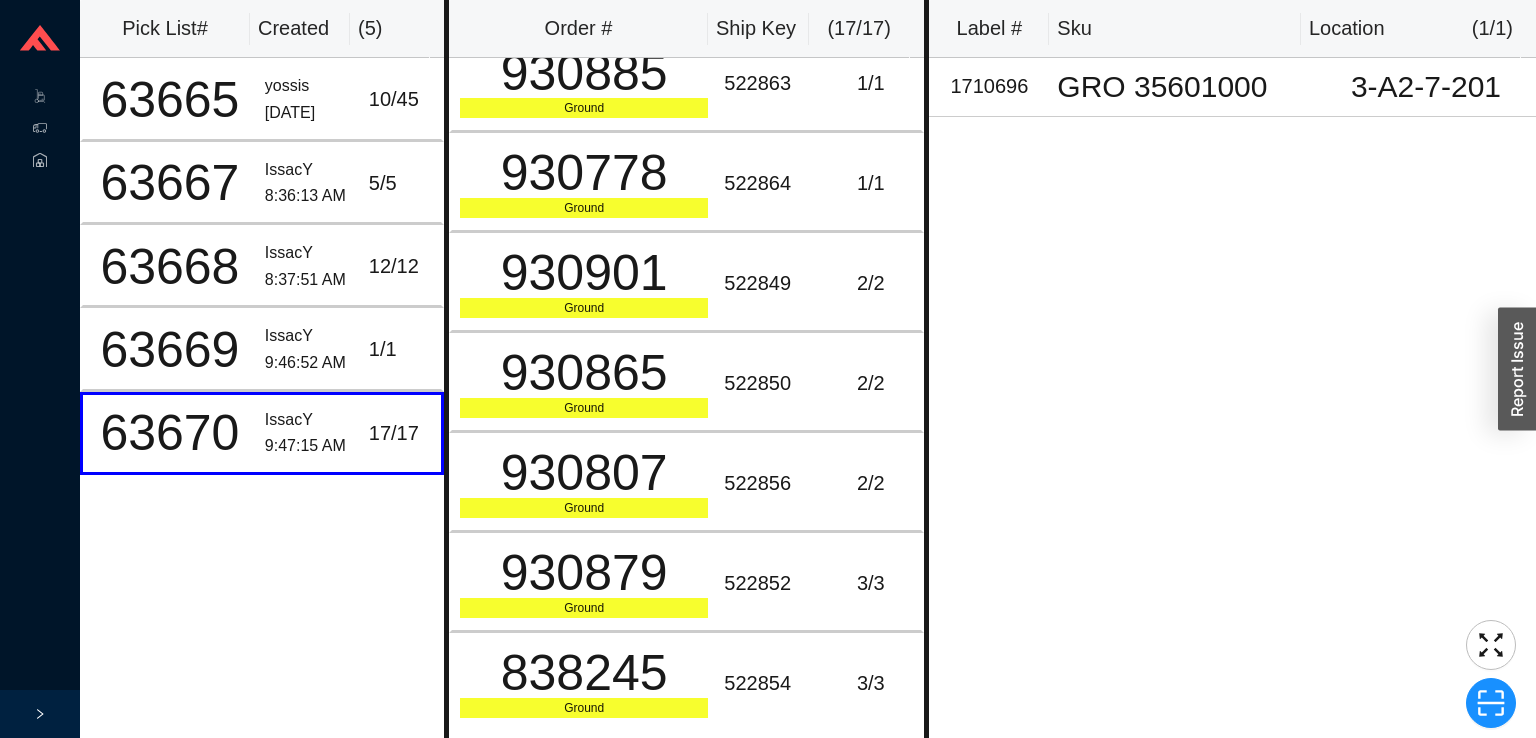 scroll, scrollTop: 1016, scrollLeft: 0, axis: vertical 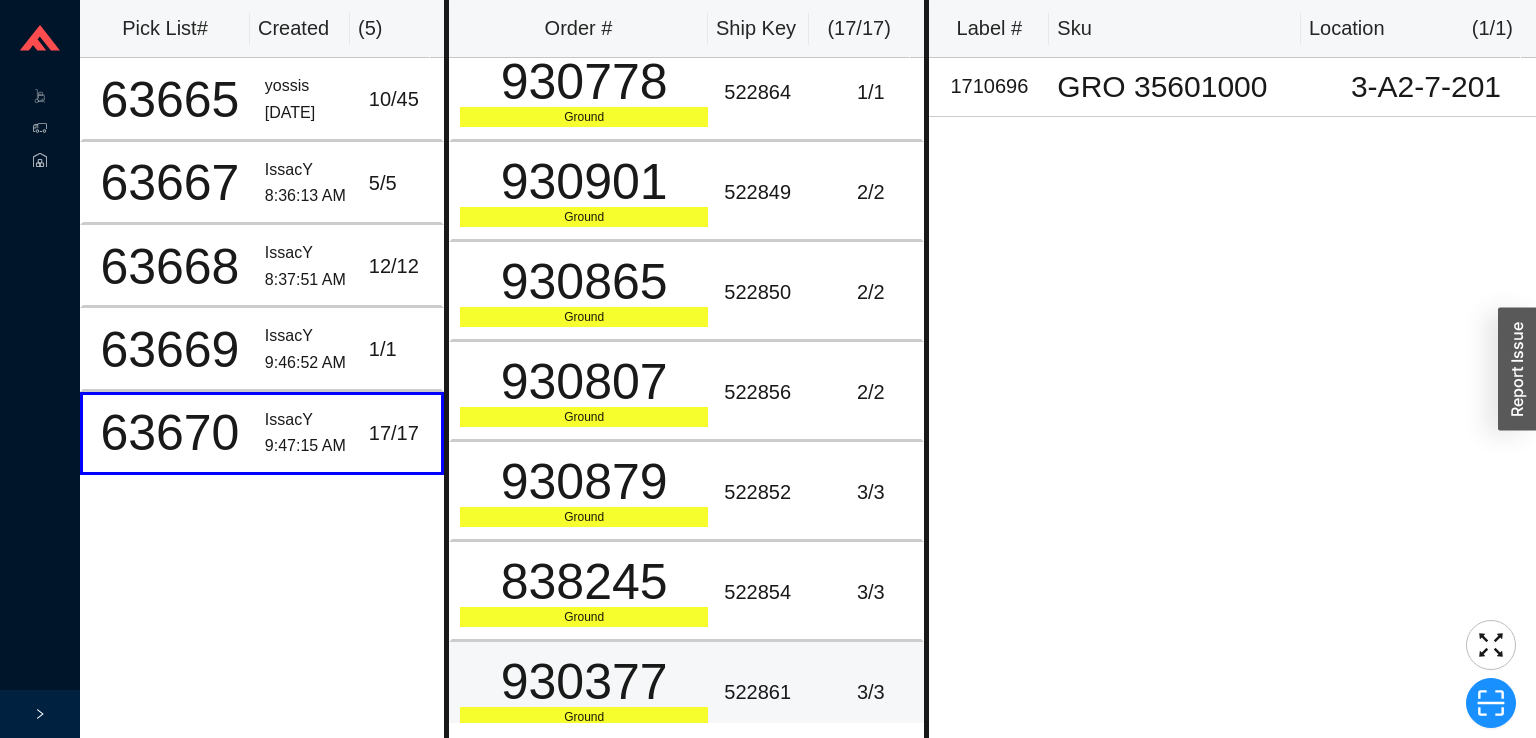 click on "522861" at bounding box center (768, 692) 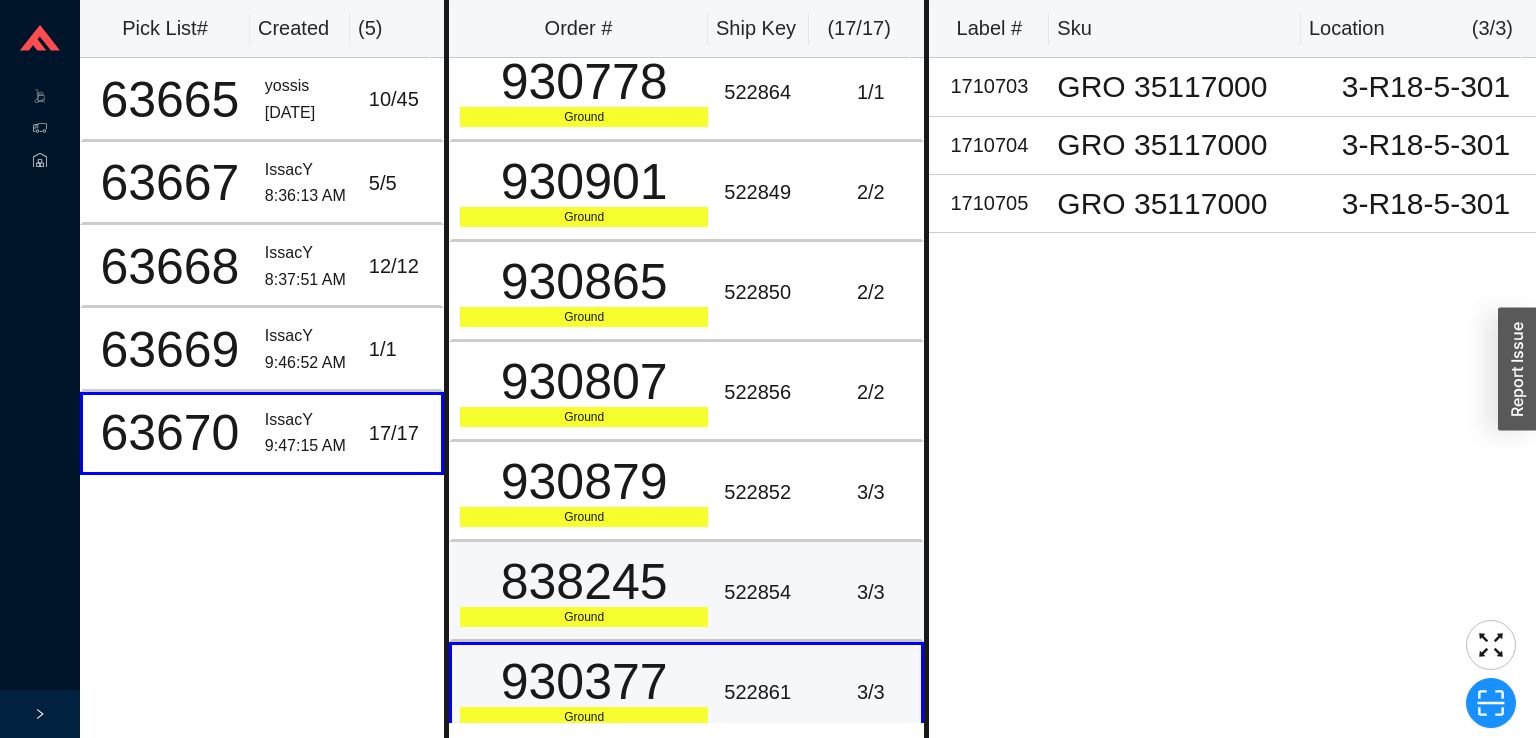 click on "522854" at bounding box center [768, 592] 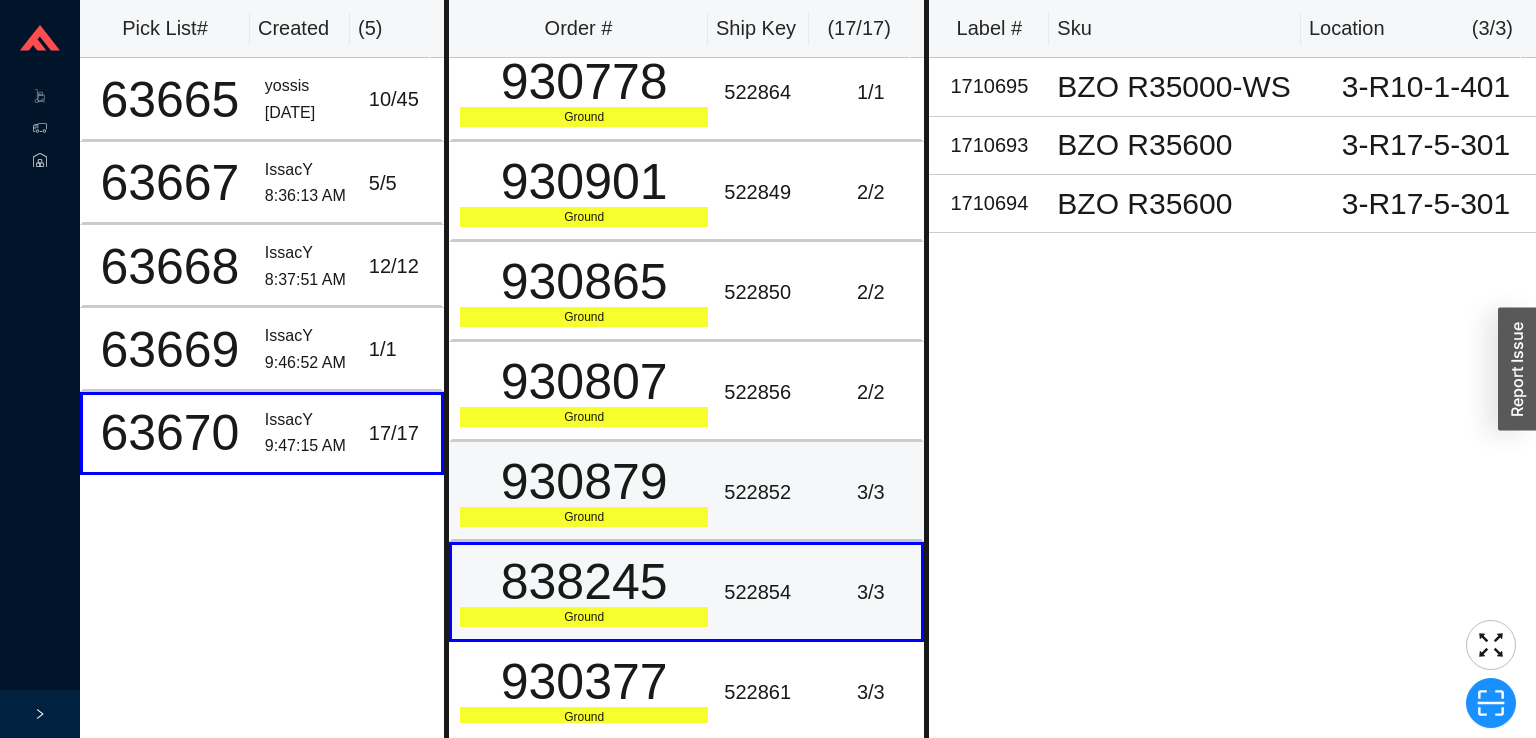 click on "522852" at bounding box center (768, 492) 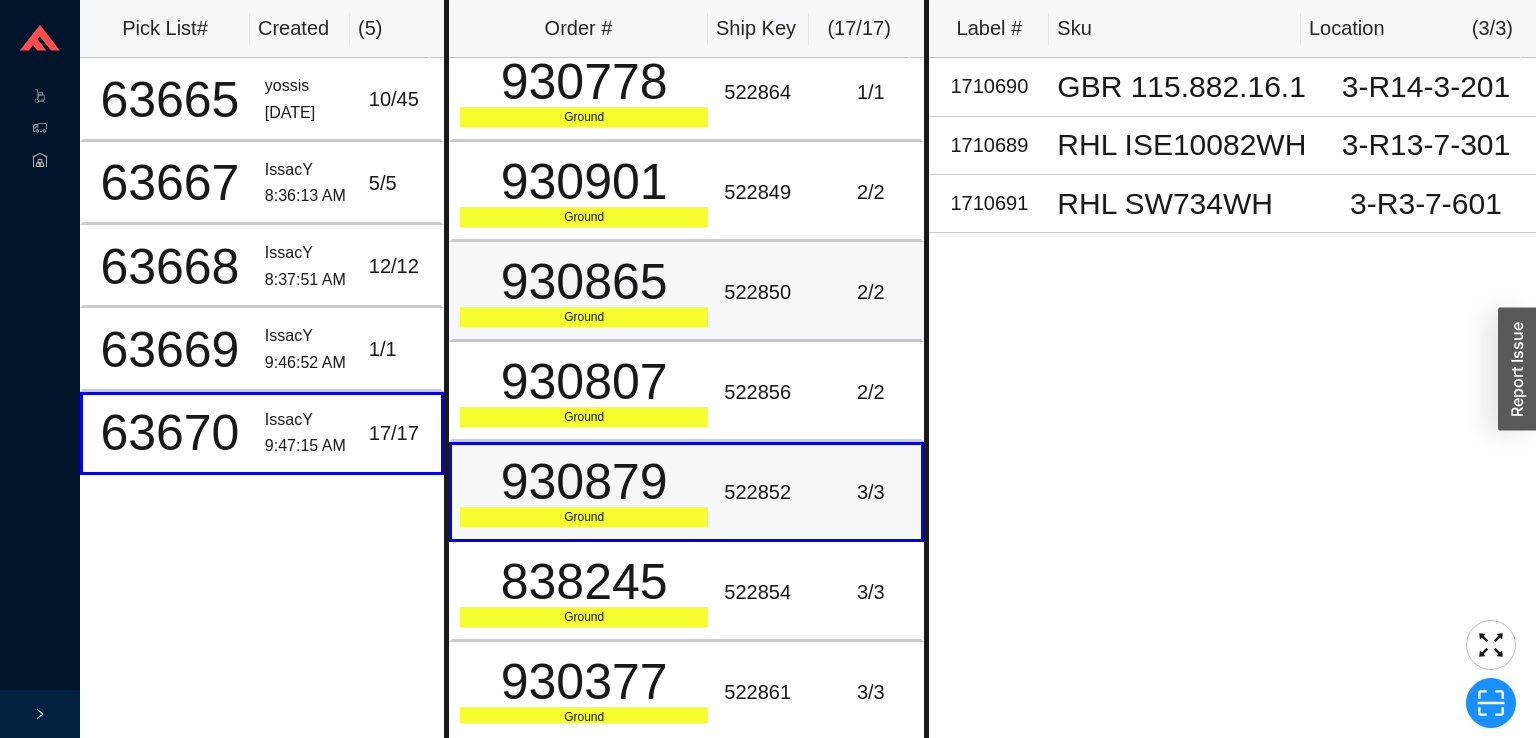 click on "522850" at bounding box center (768, 292) 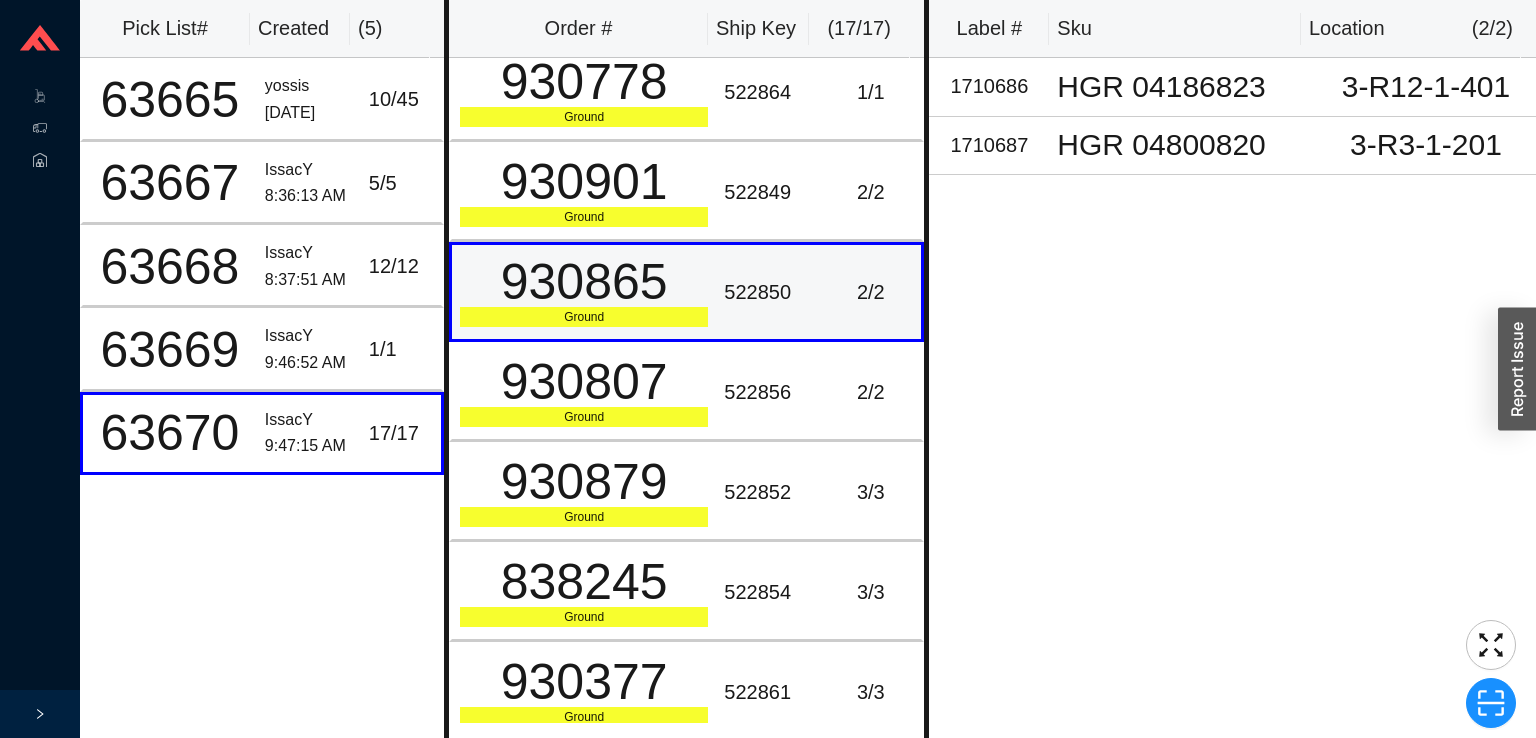 click on "522850" at bounding box center [768, 292] 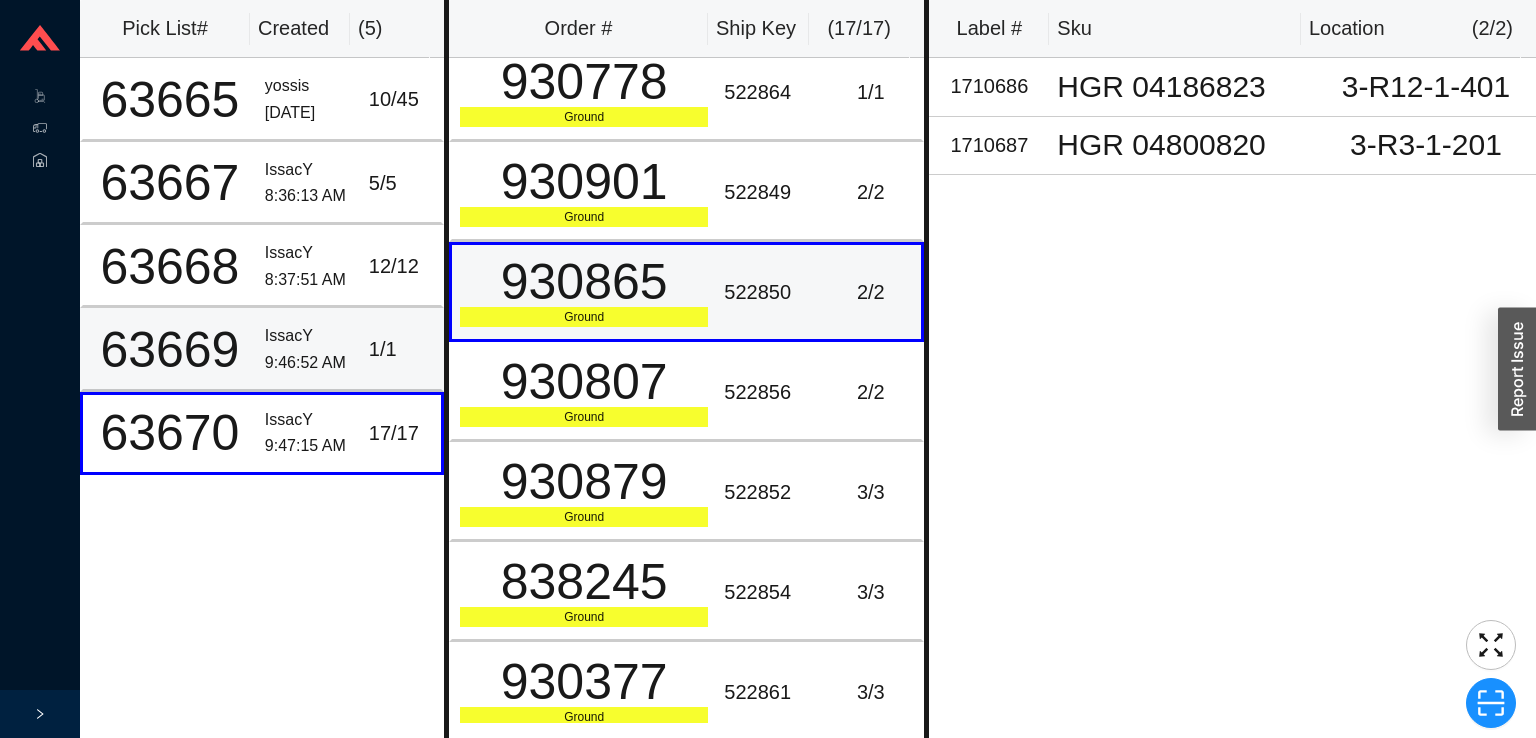 click on "63669" at bounding box center [168, 349] 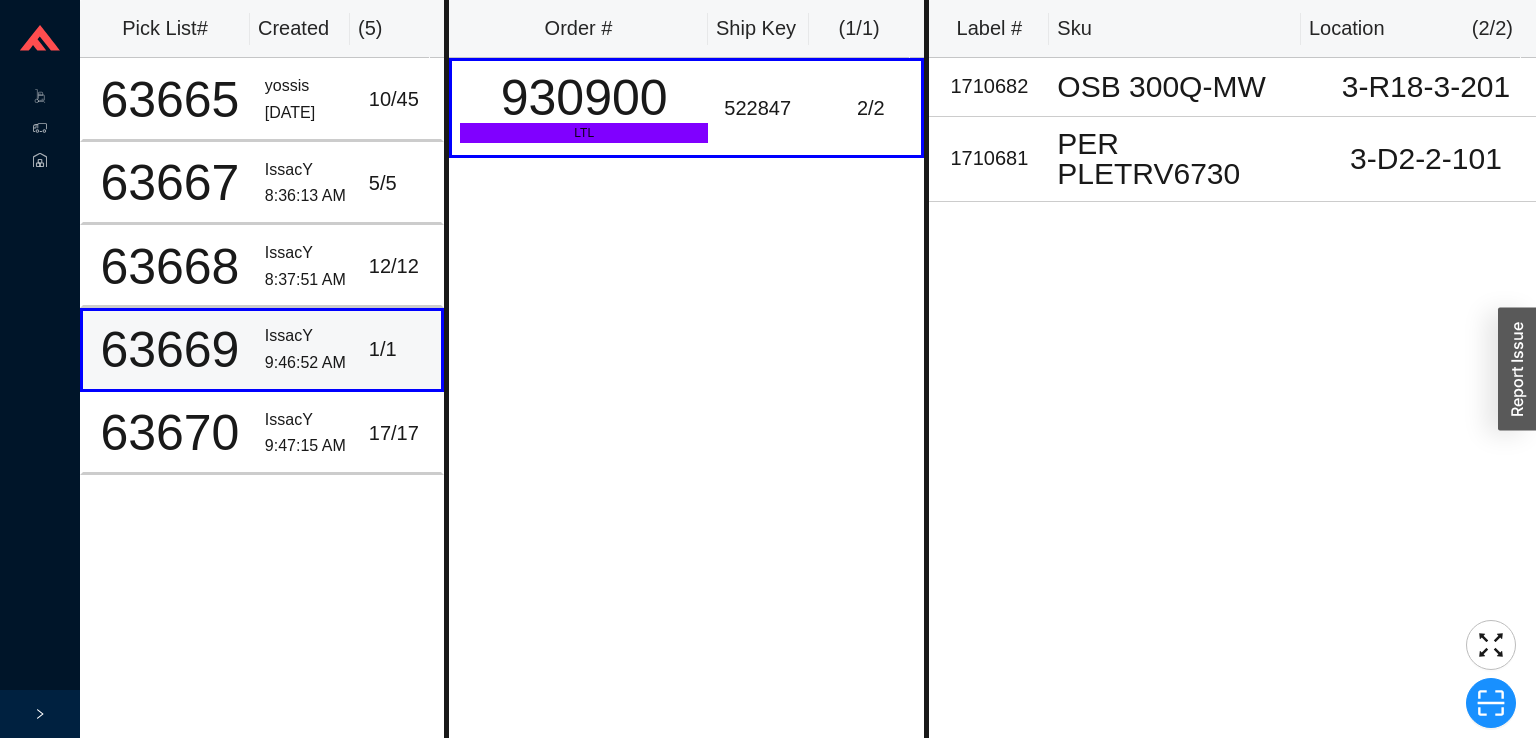 scroll, scrollTop: 0, scrollLeft: 0, axis: both 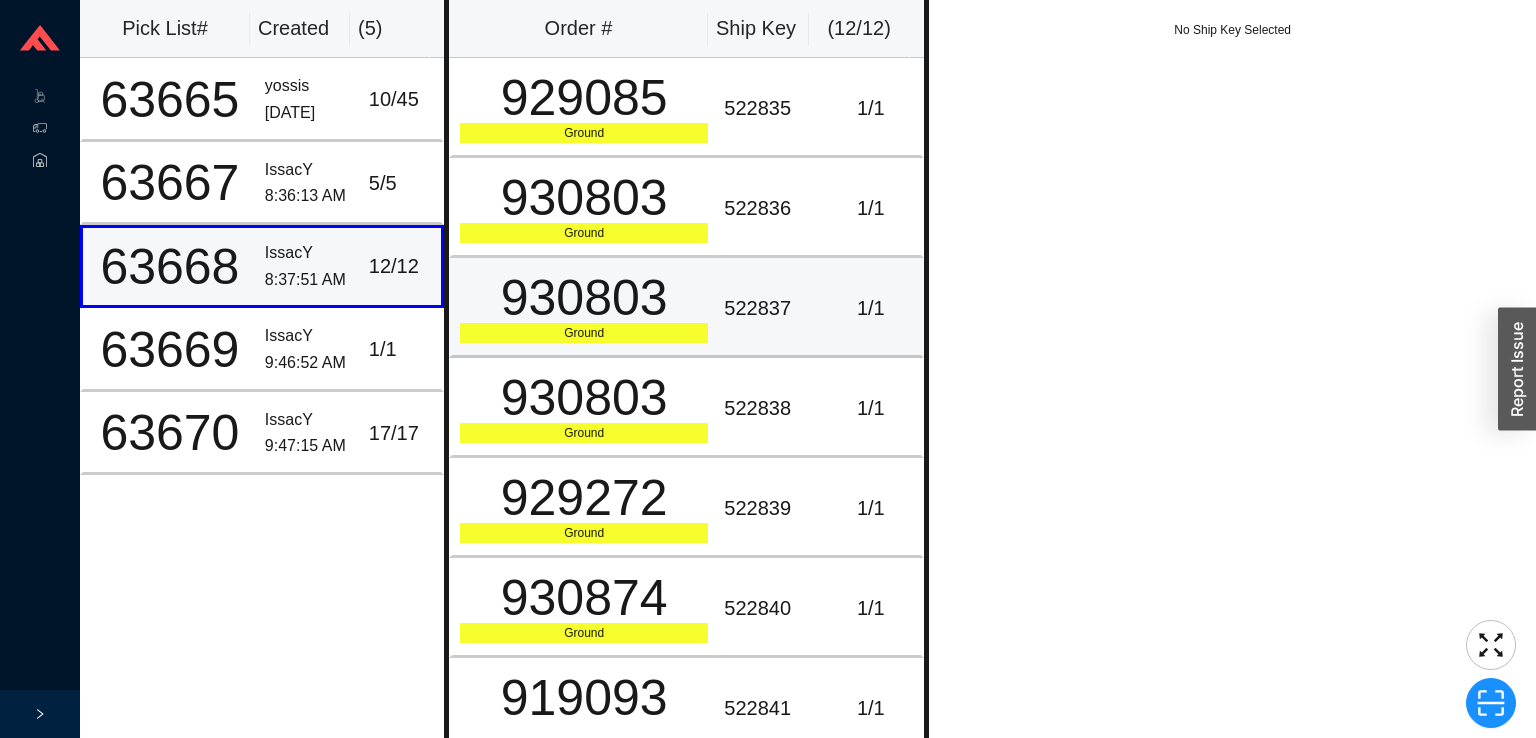 click on "930803" at bounding box center [584, 298] 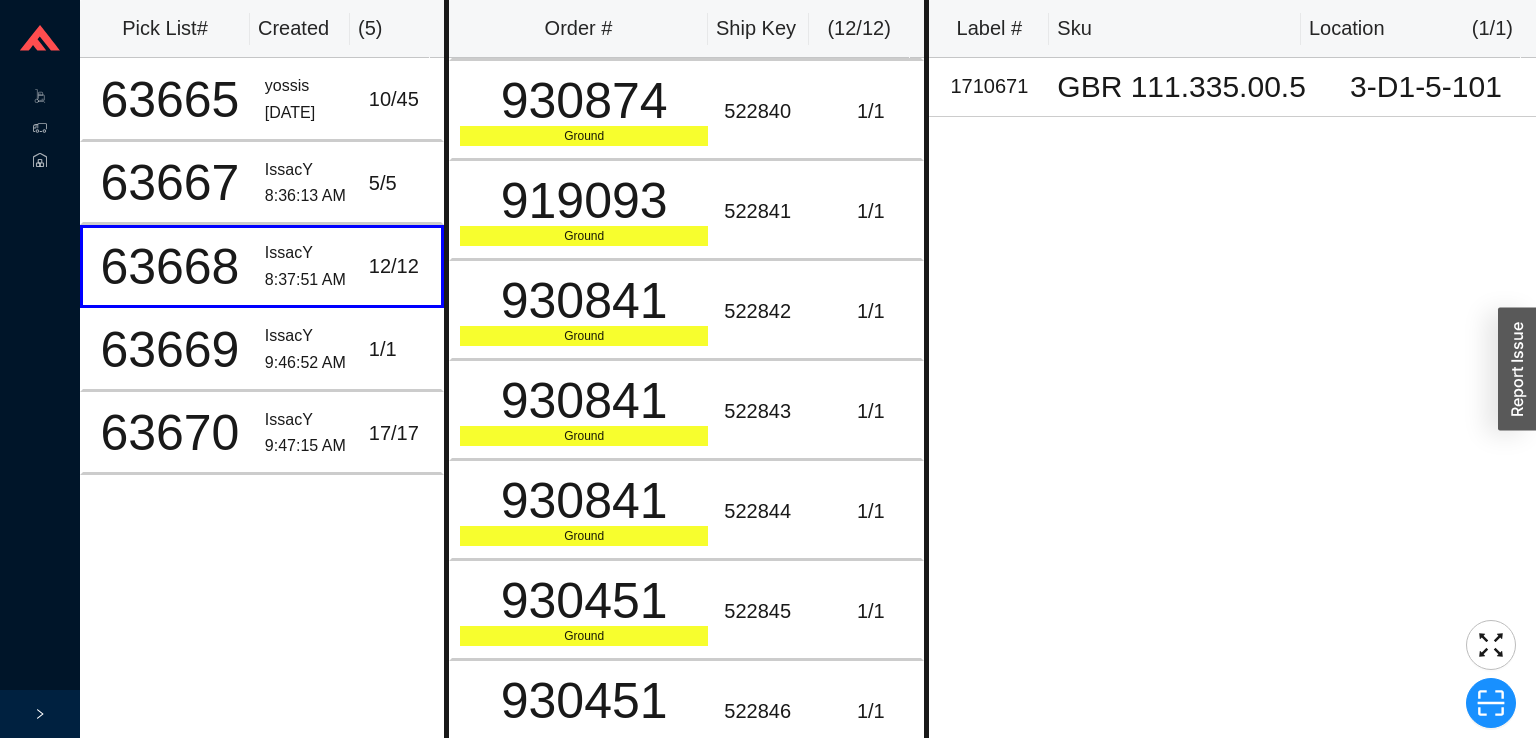 scroll, scrollTop: 502, scrollLeft: 0, axis: vertical 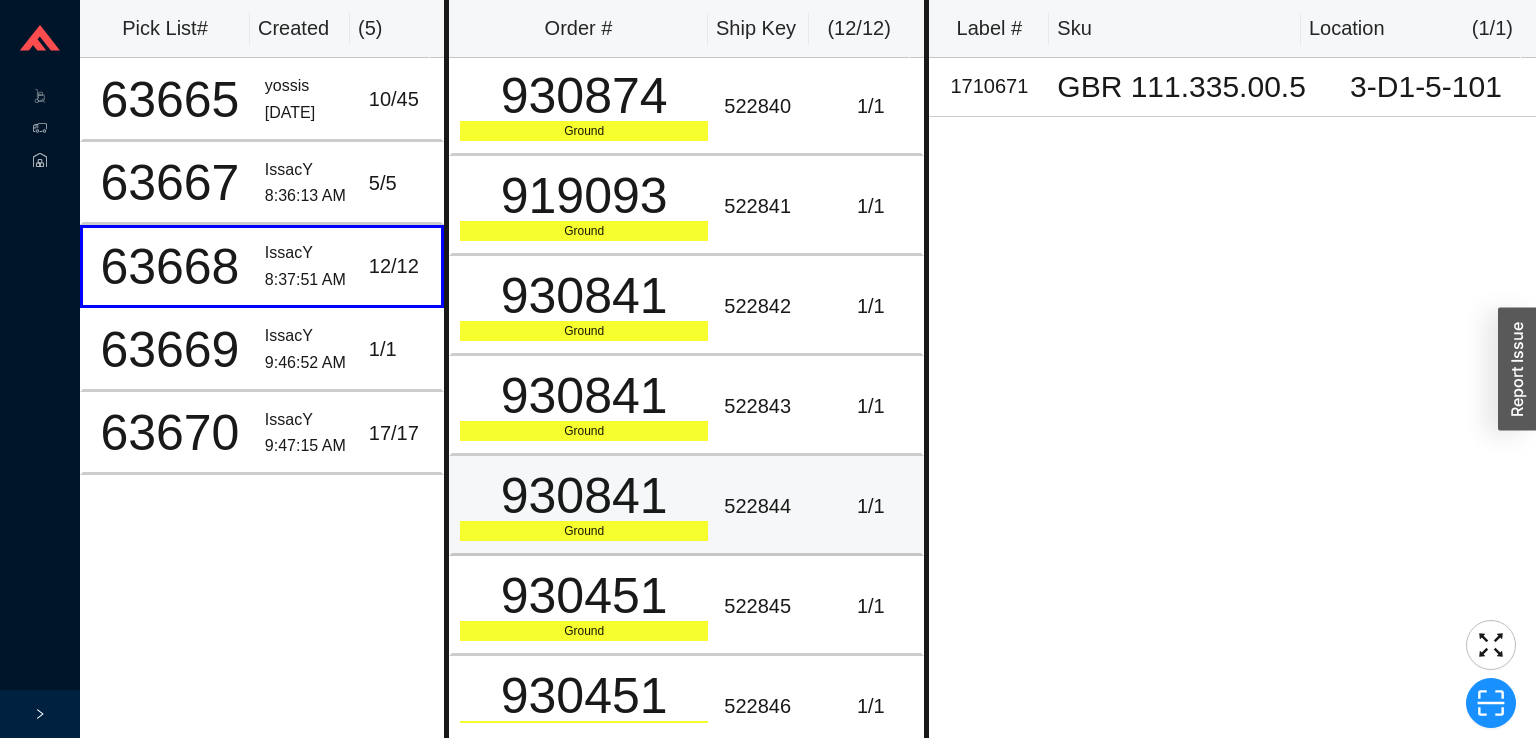 click on "930841" at bounding box center [584, 496] 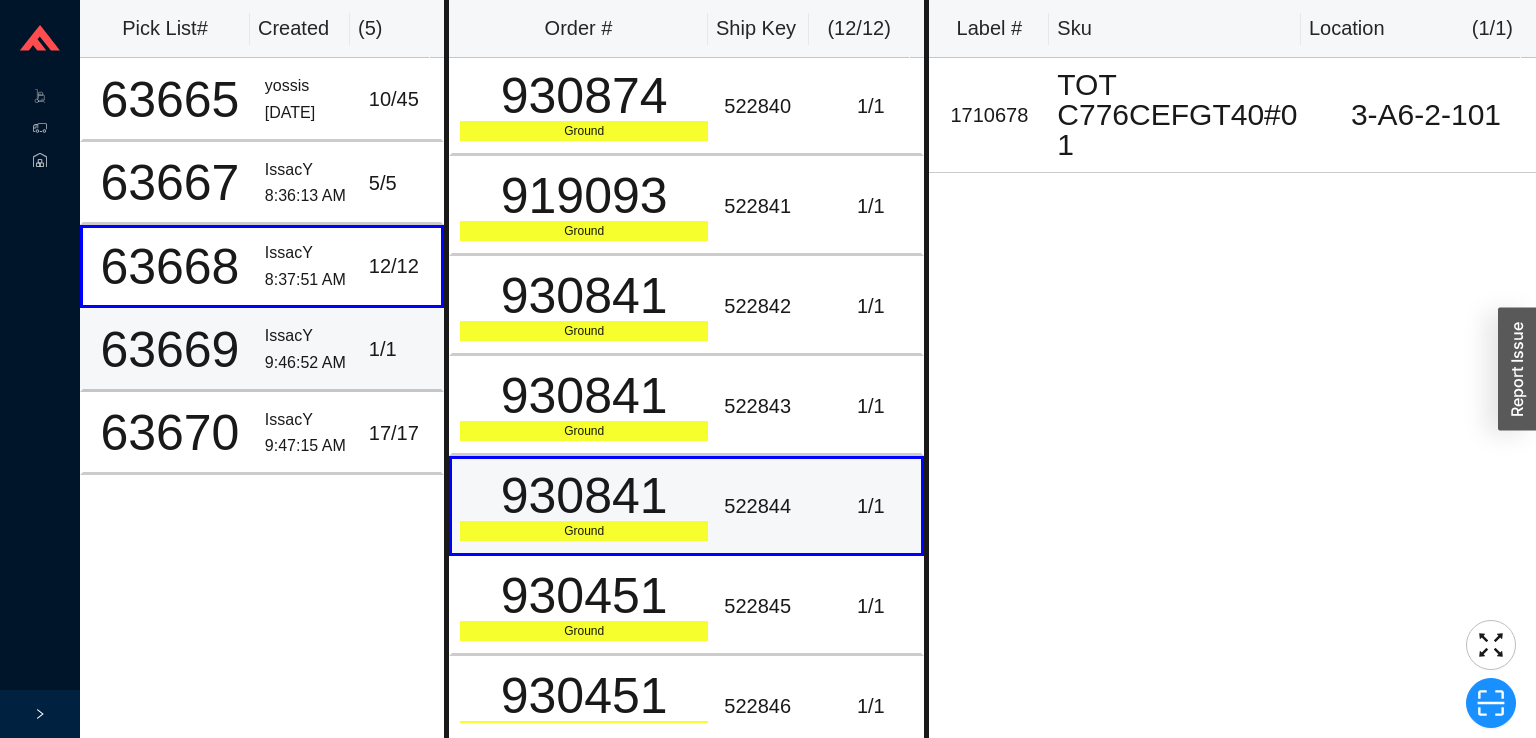click on "IssacY" at bounding box center (309, 336) 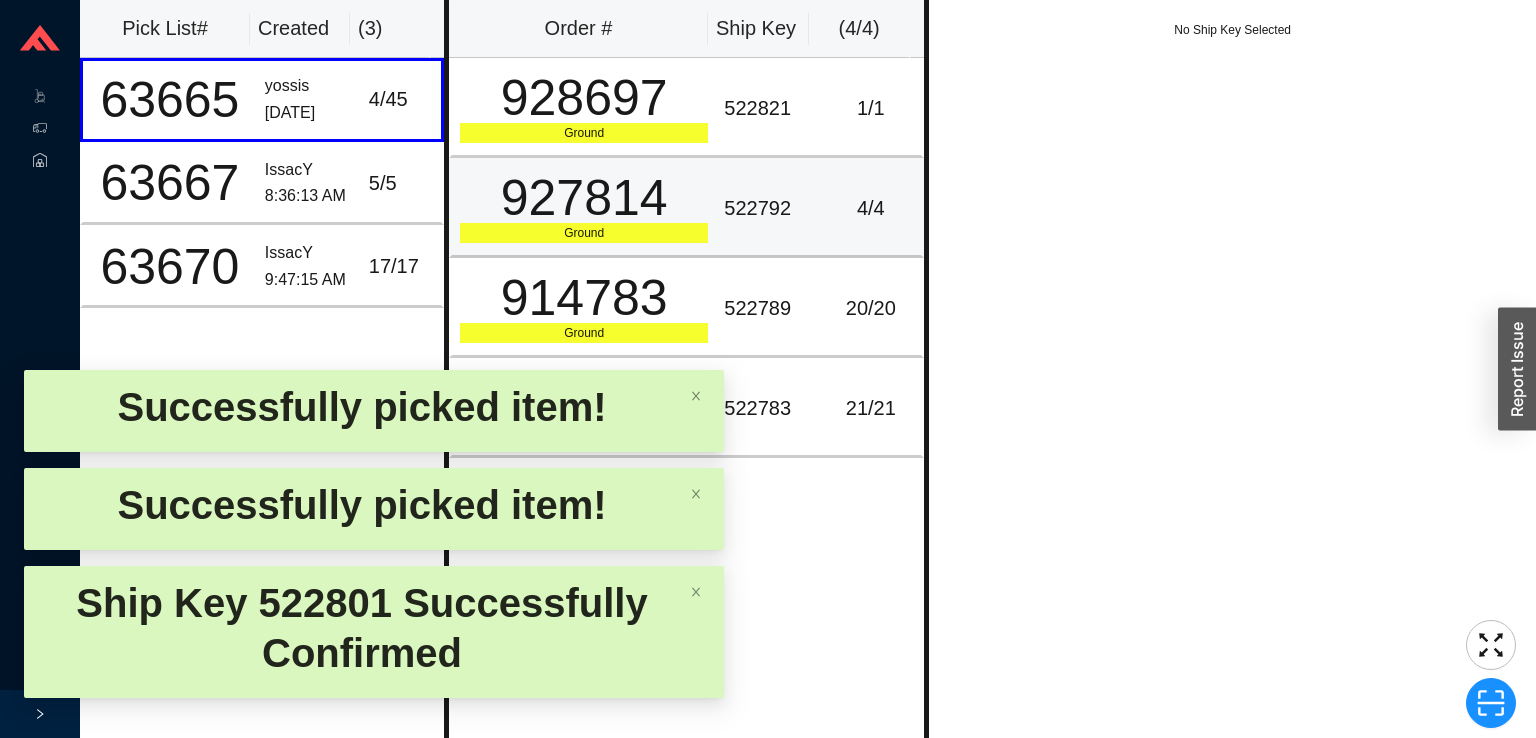 click on "522792" at bounding box center (768, 208) 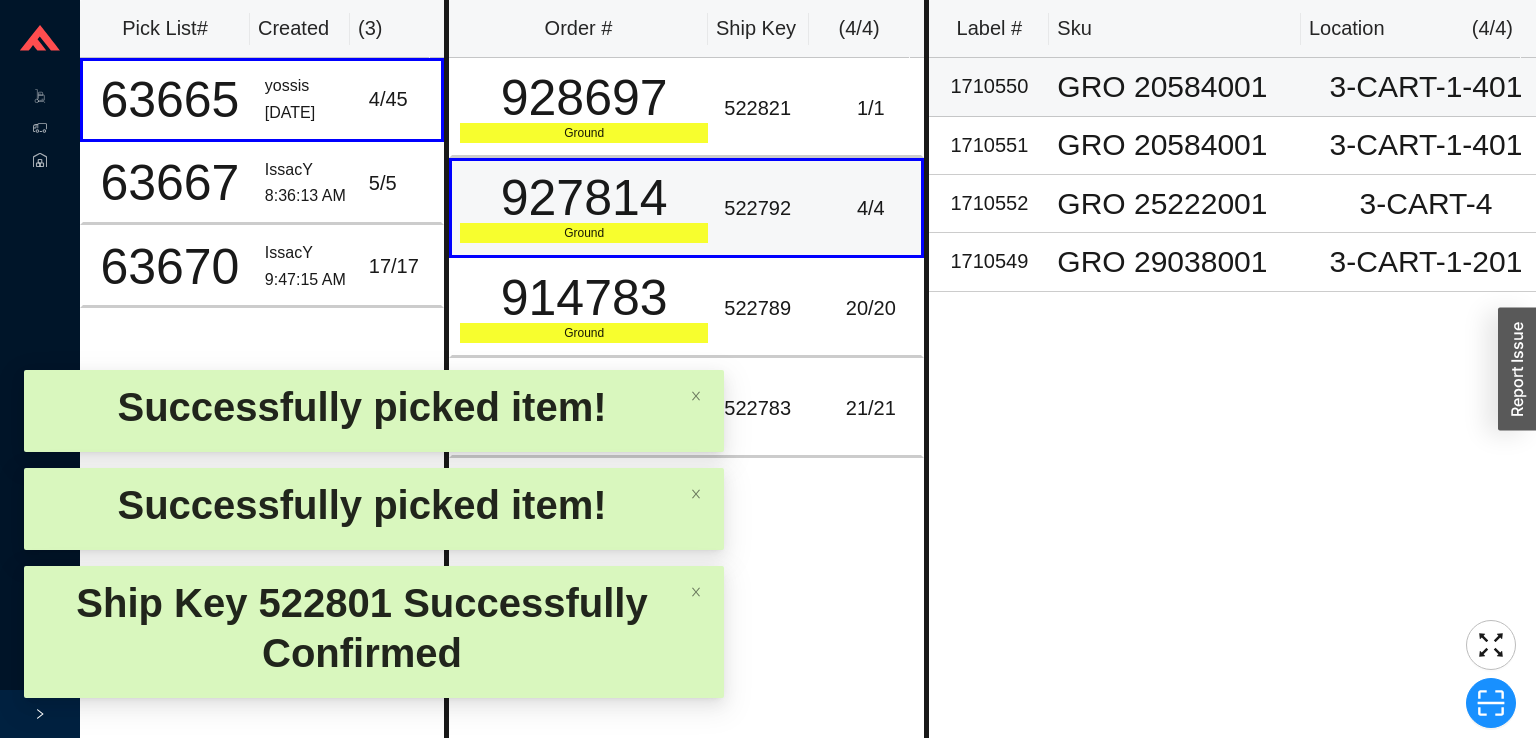 click on "1710550" at bounding box center (989, 87) 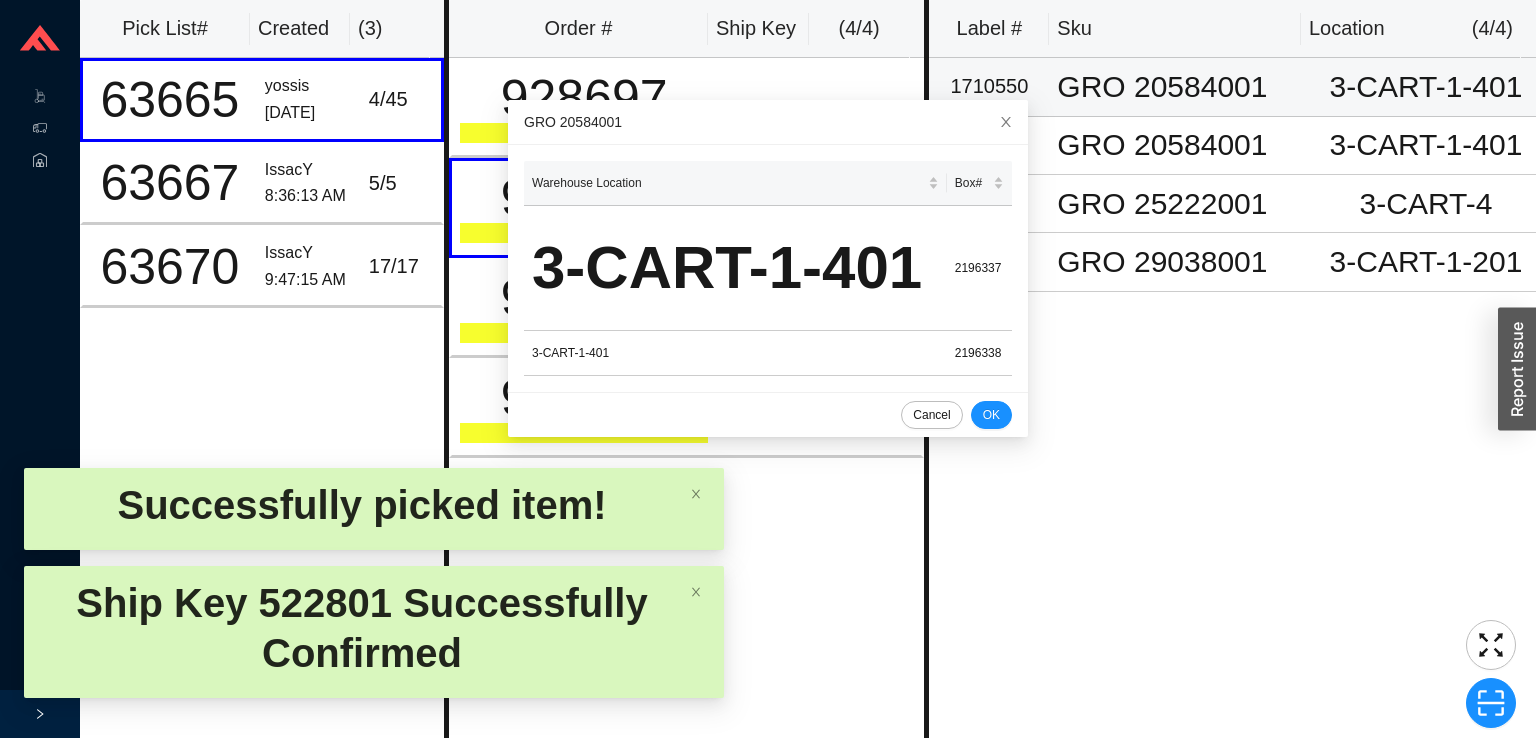 click on "Label # Sku Location ( 4 / 4 )       1710550 GRO 20584001 3-CART-1-401 1710551 GRO 20584001 3-CART-1-401 1710552 GRO 25222001 3-CART-4 1710549 GRO 29038001 3-CART-1-201" at bounding box center [1232, 369] 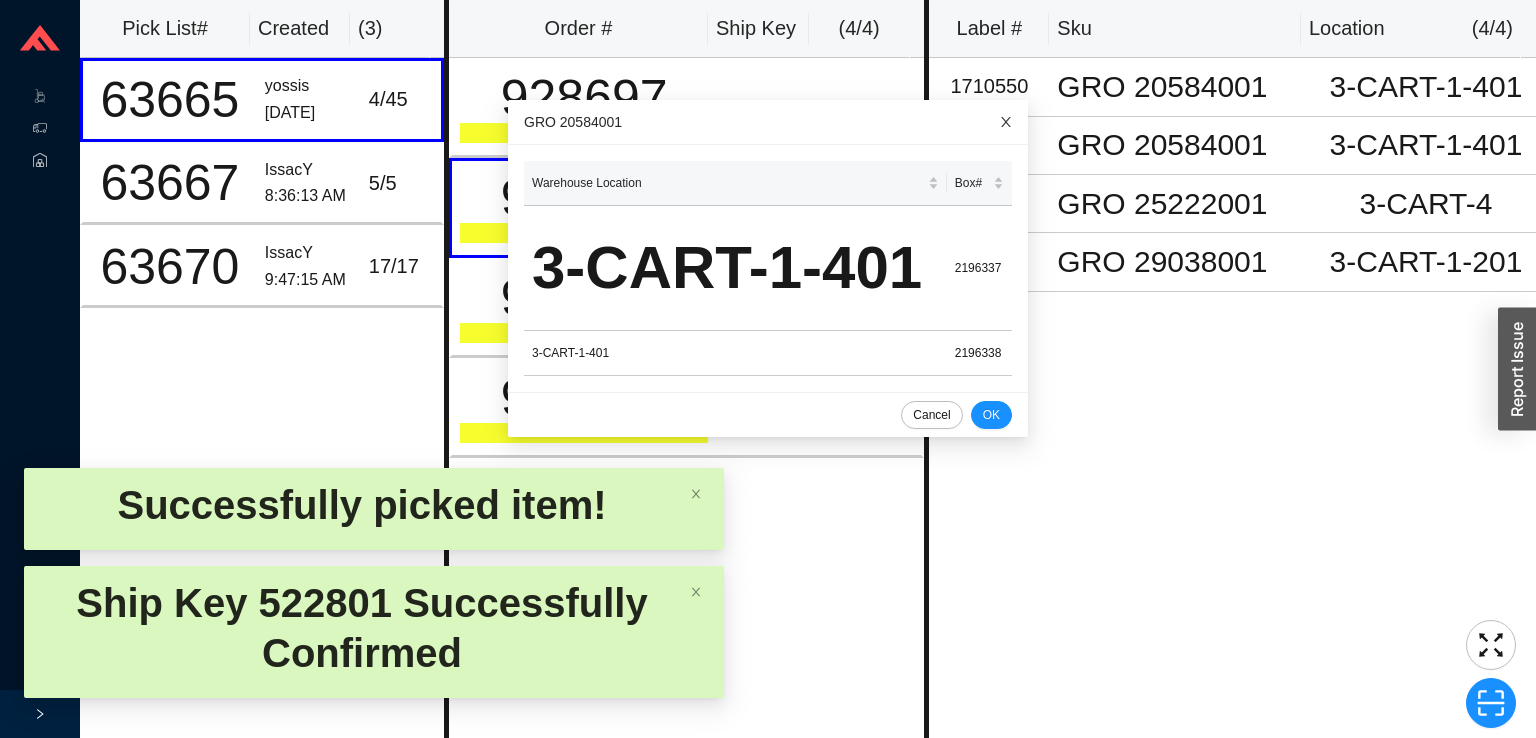 click at bounding box center [1006, 122] 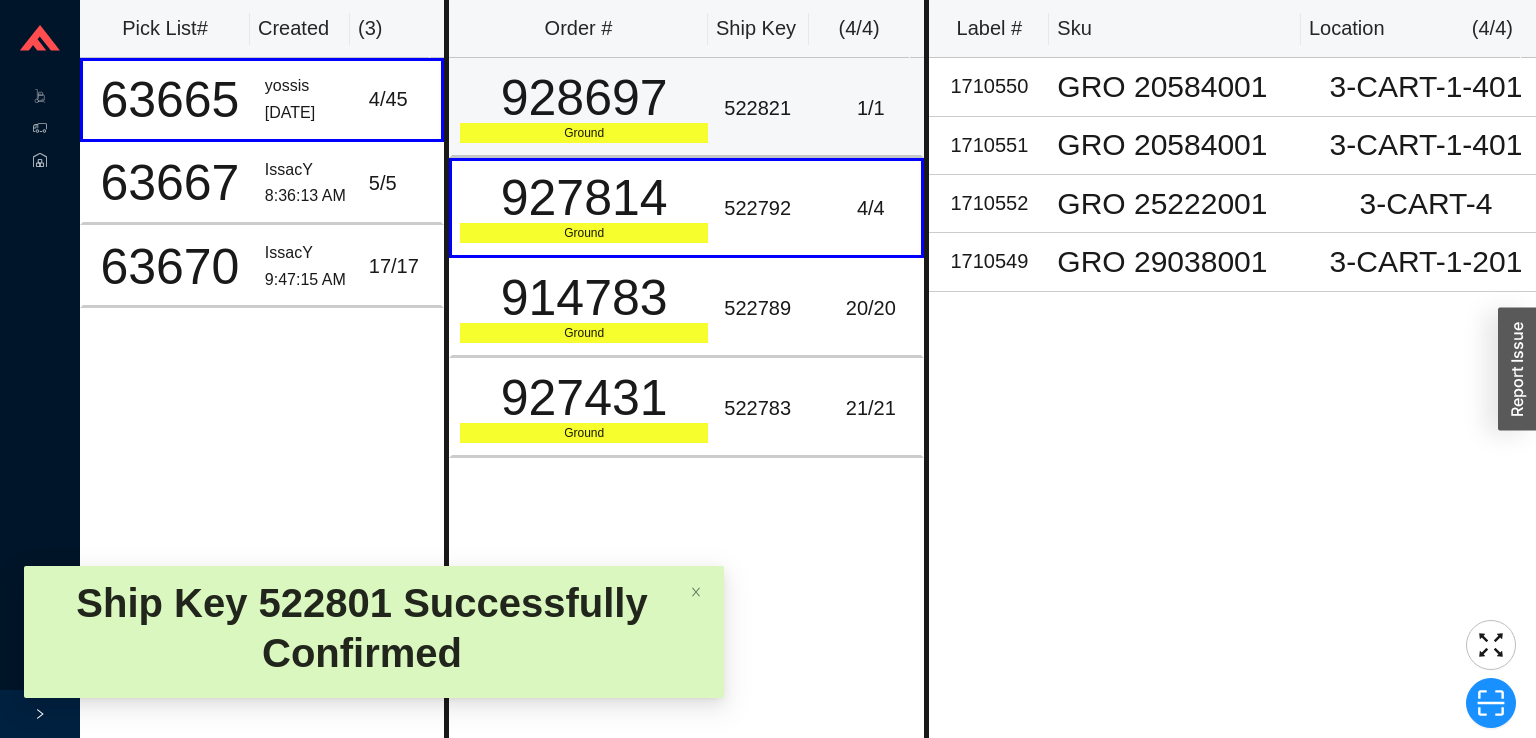 click on "522821" at bounding box center (768, 108) 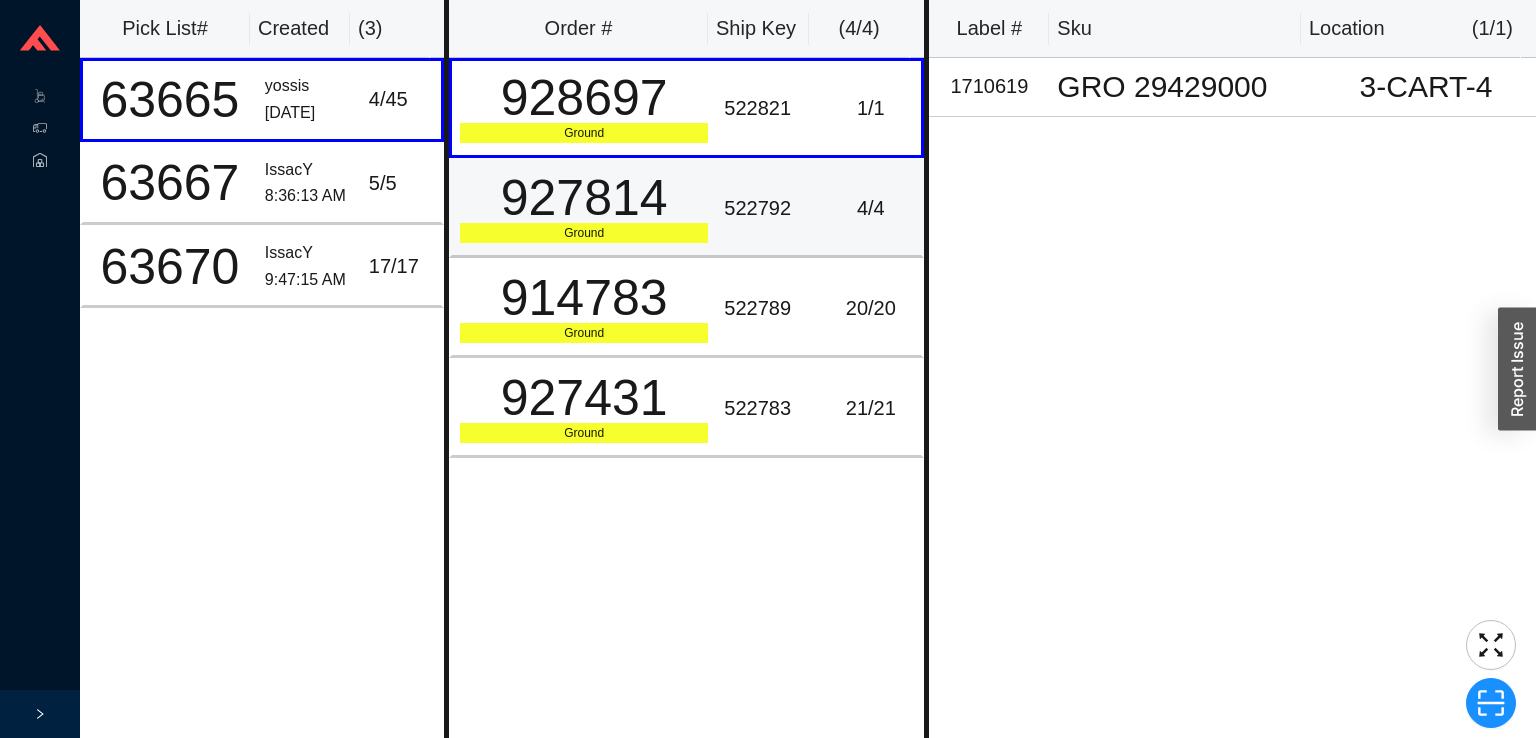 click on "927814" at bounding box center [584, 198] 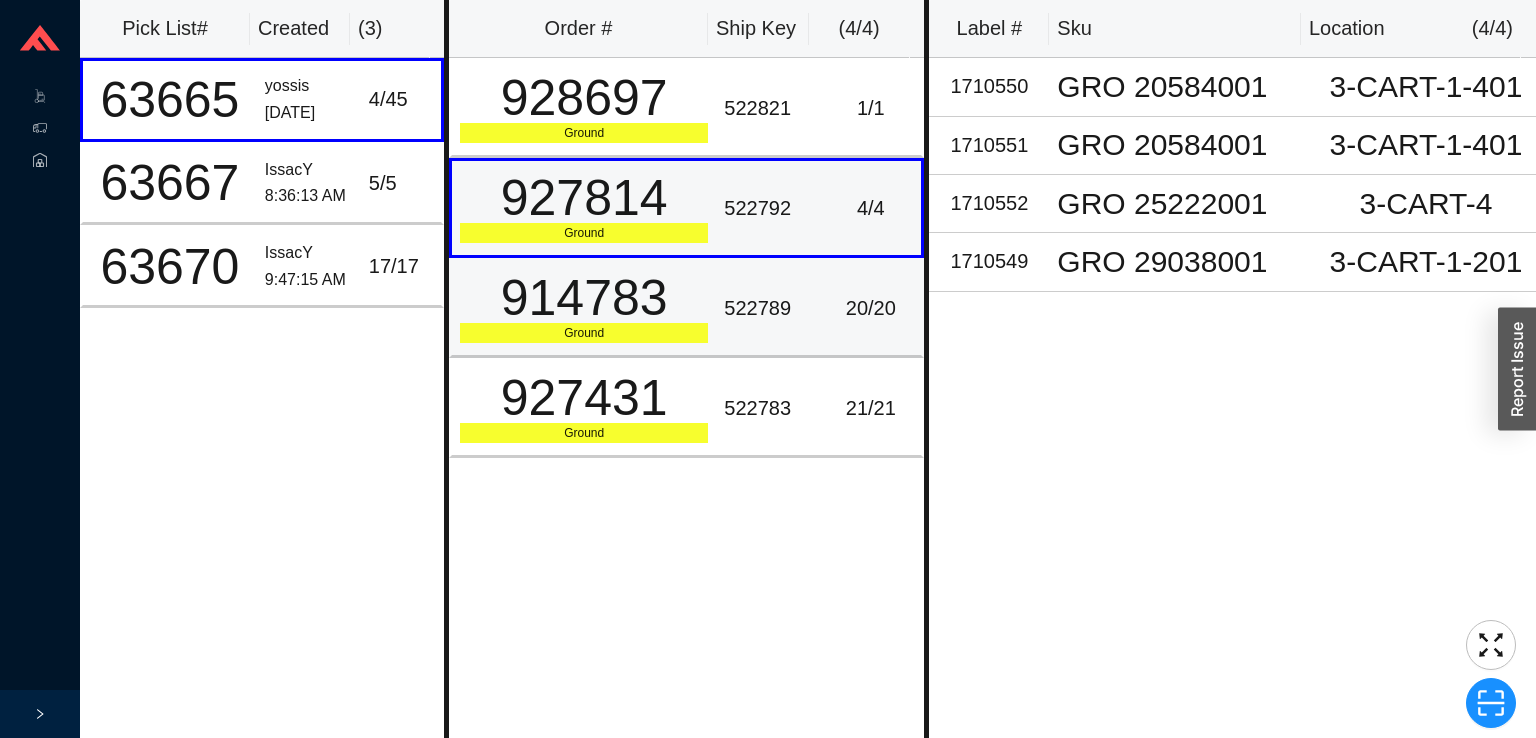 click on "914783" at bounding box center (584, 298) 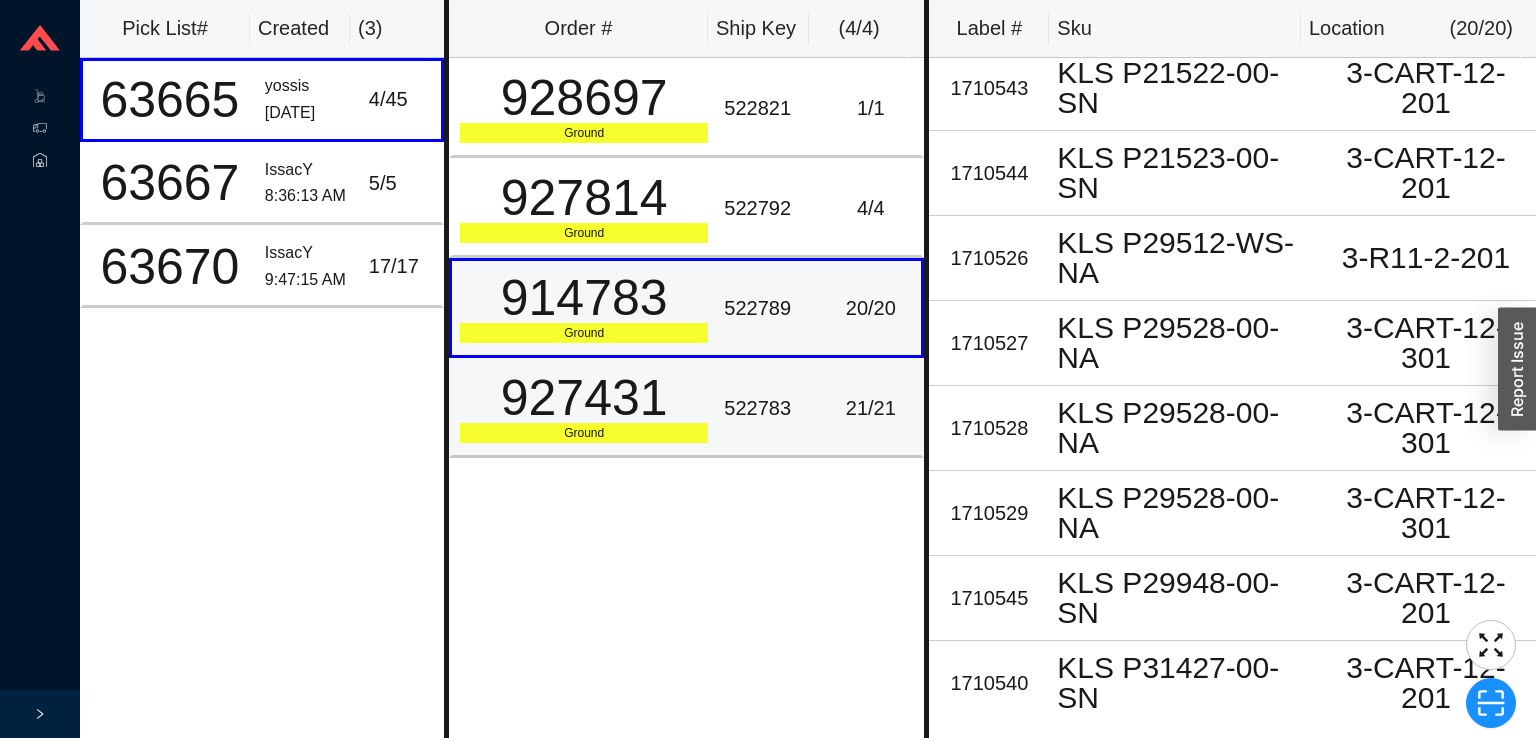 click on "927431" at bounding box center [584, 398] 